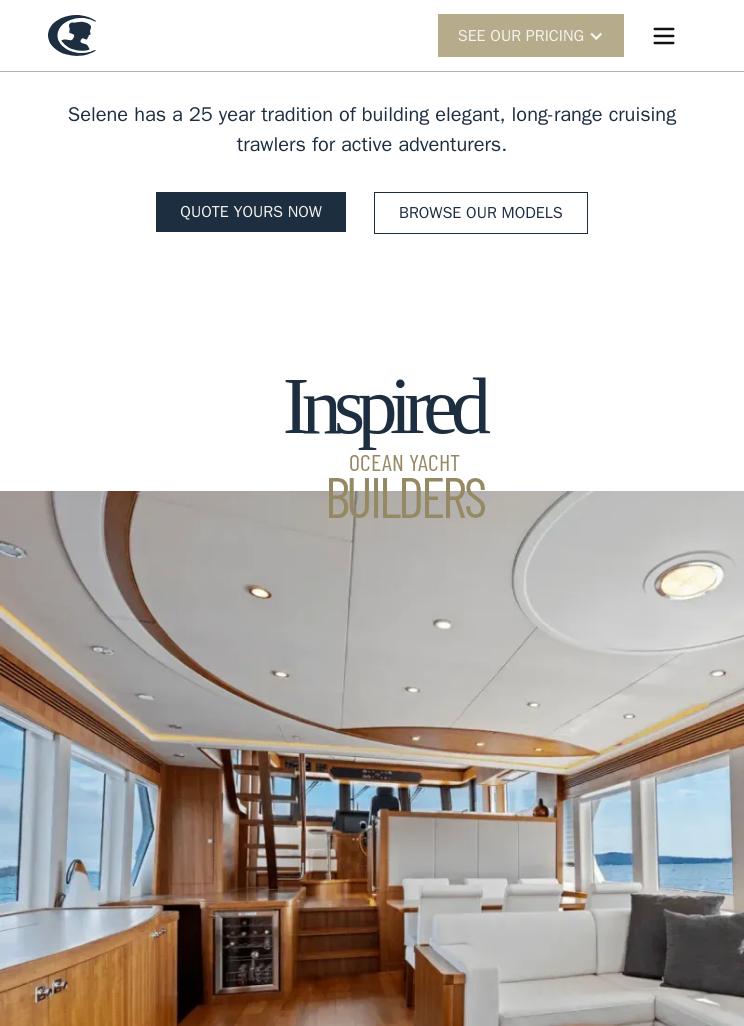 scroll, scrollTop: 0, scrollLeft: 0, axis: both 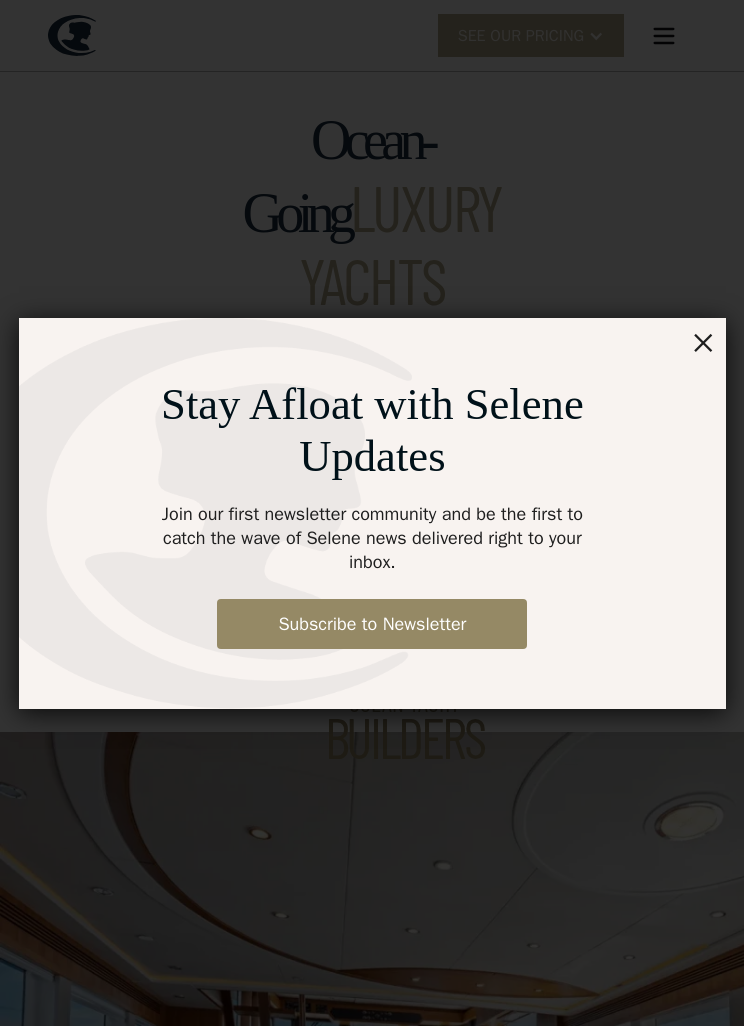 click on "Stay Afloat with Selene Updates
Join our first newsletter community and be the first to catch the wave of Selene news delivered right to your inbox.
Subscribe to Newsletter" at bounding box center (372, 513) 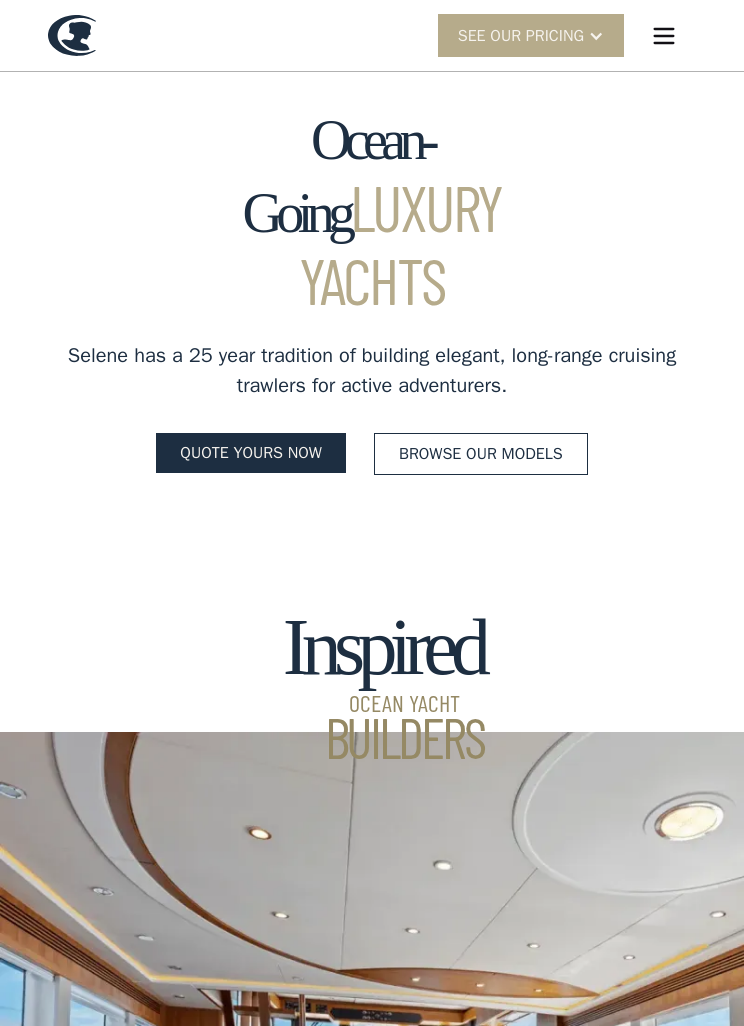 click at bounding box center (664, 36) 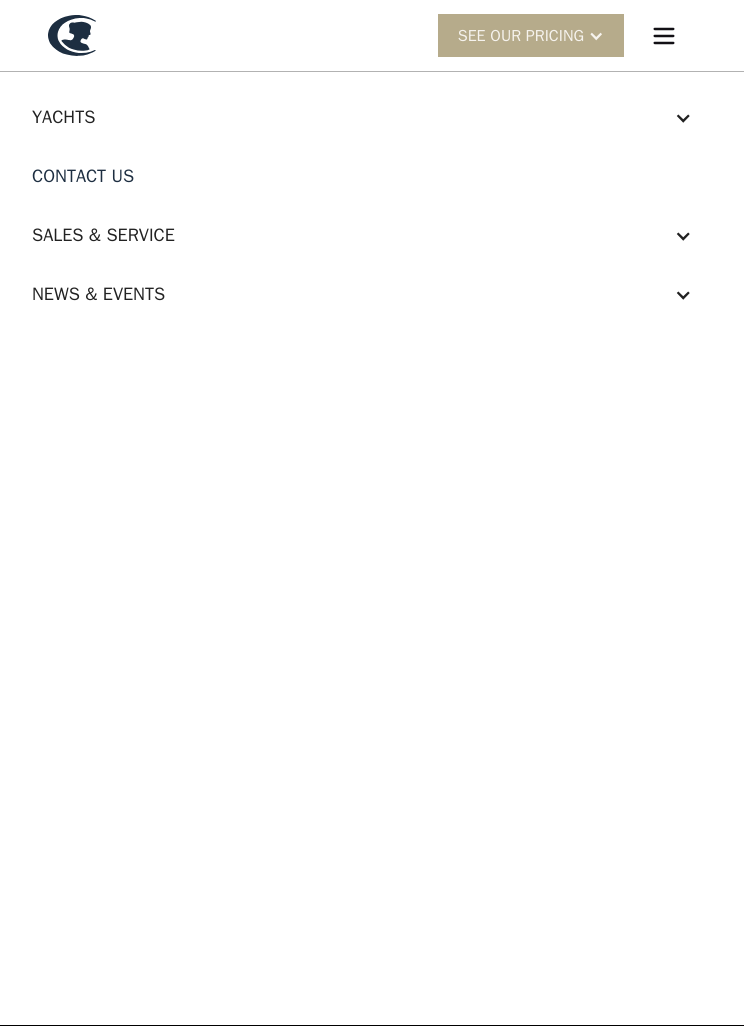 click at bounding box center (683, 118) 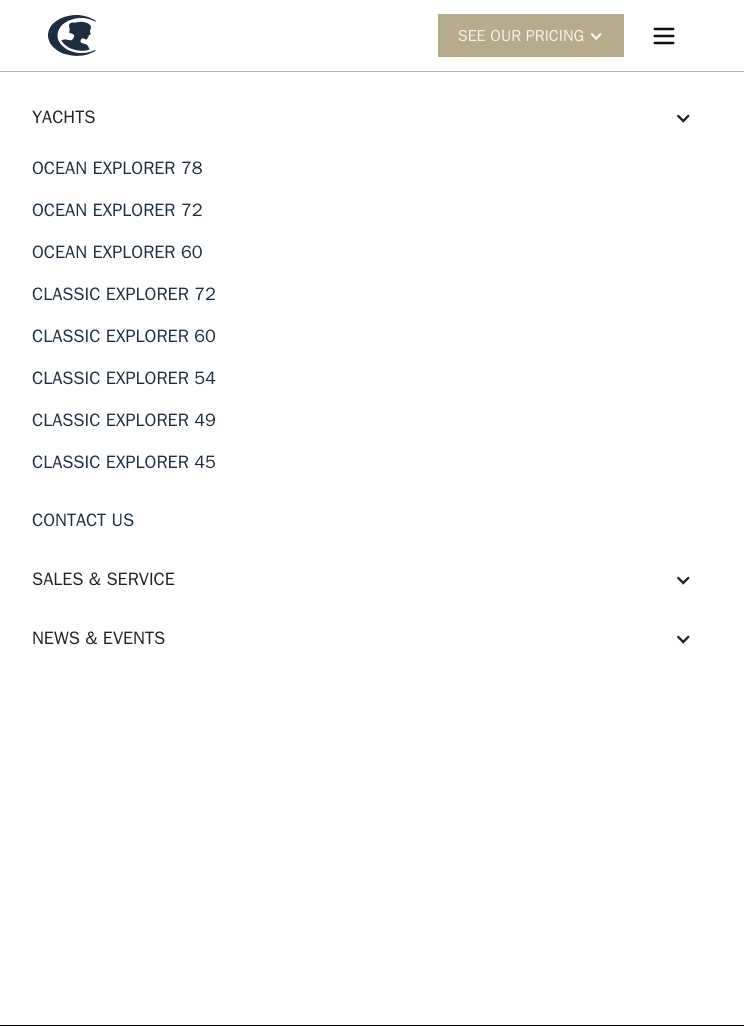 click on "Classic Explorer 45" at bounding box center (372, 462) 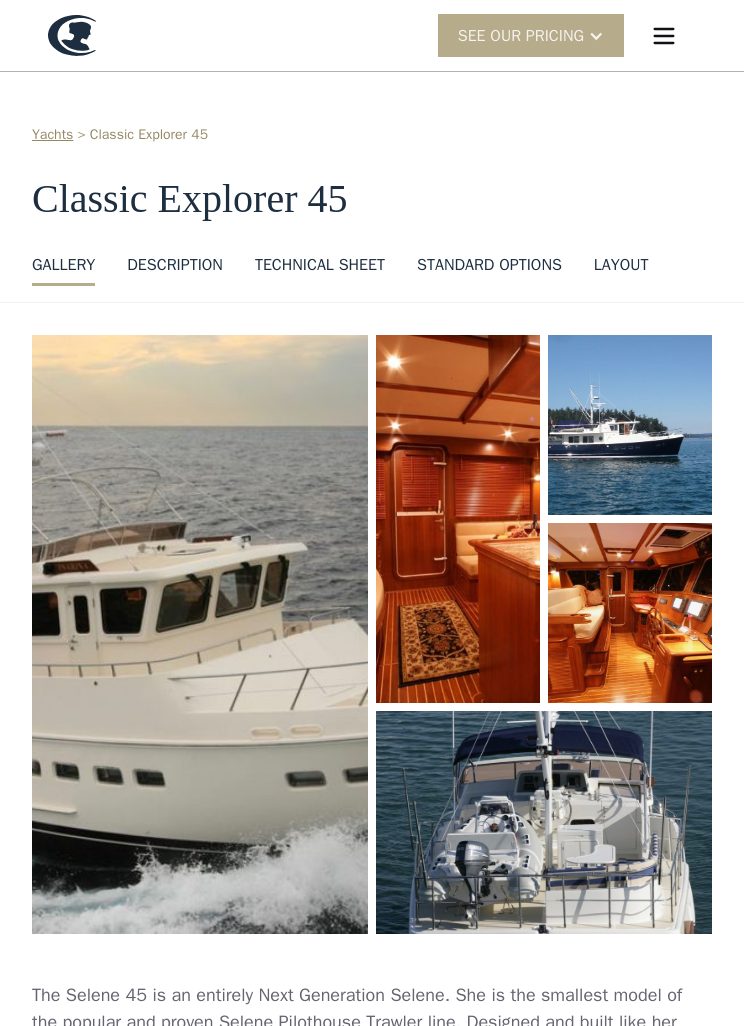 scroll, scrollTop: 0, scrollLeft: 0, axis: both 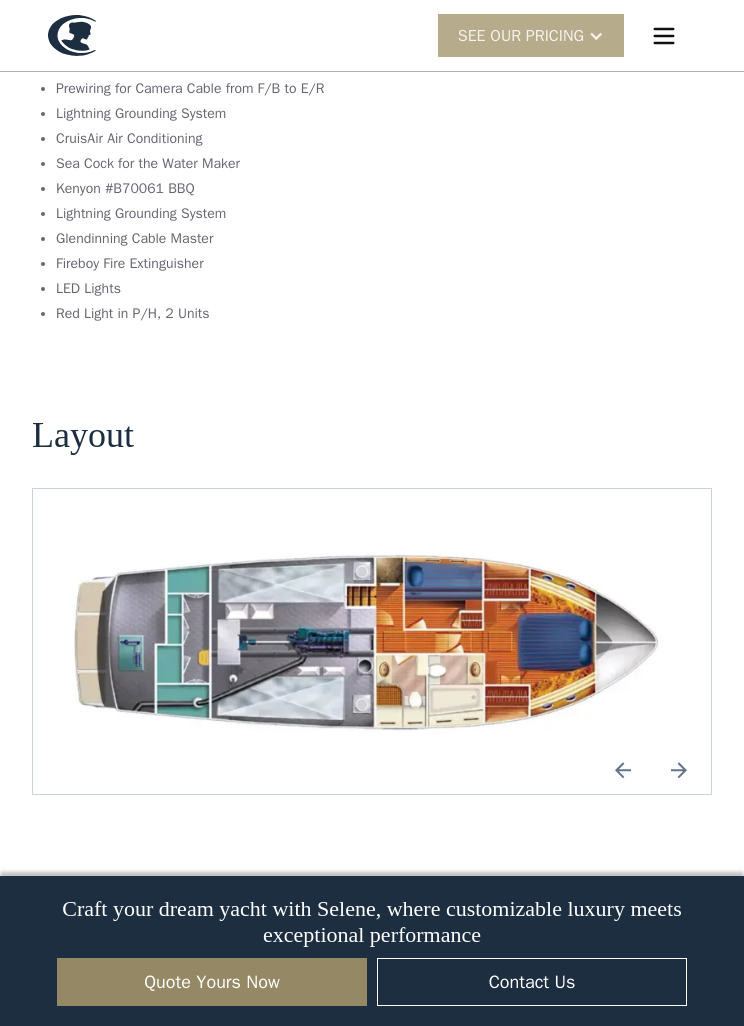 click at bounding box center [679, 770] 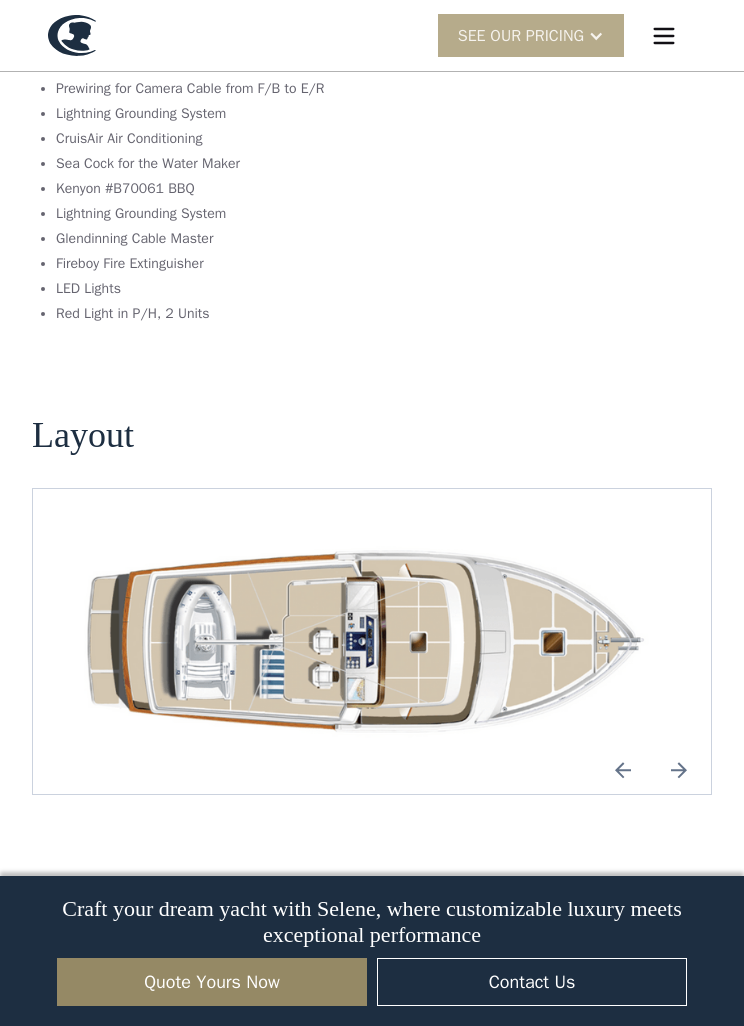 click at bounding box center [679, 770] 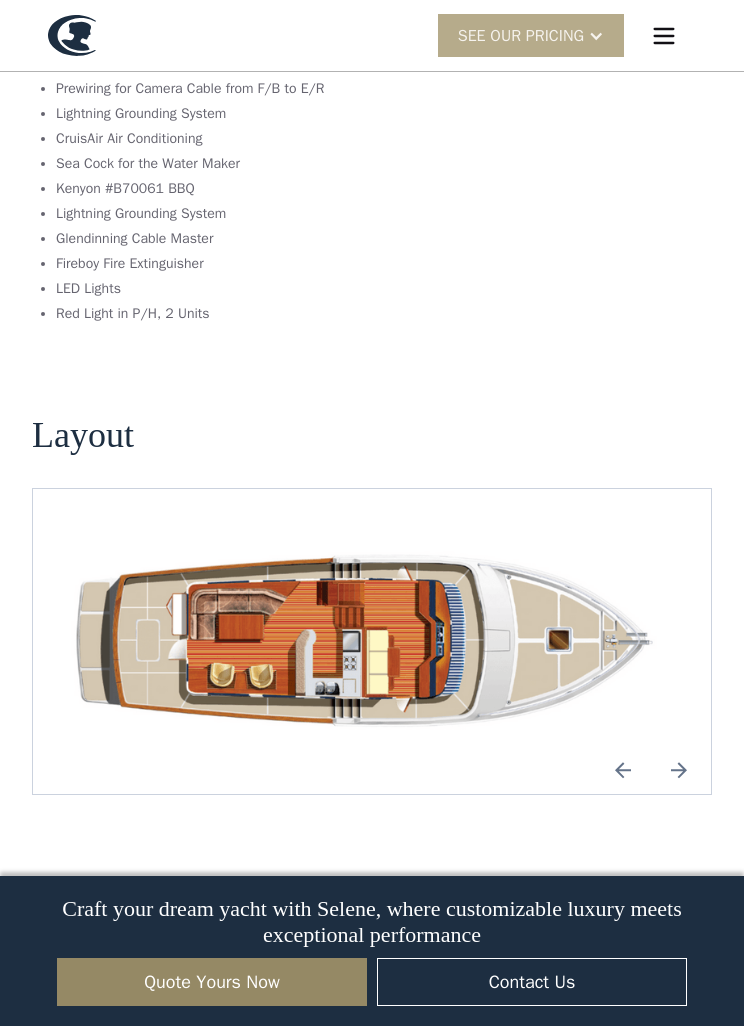 scroll, scrollTop: 2570, scrollLeft: 0, axis: vertical 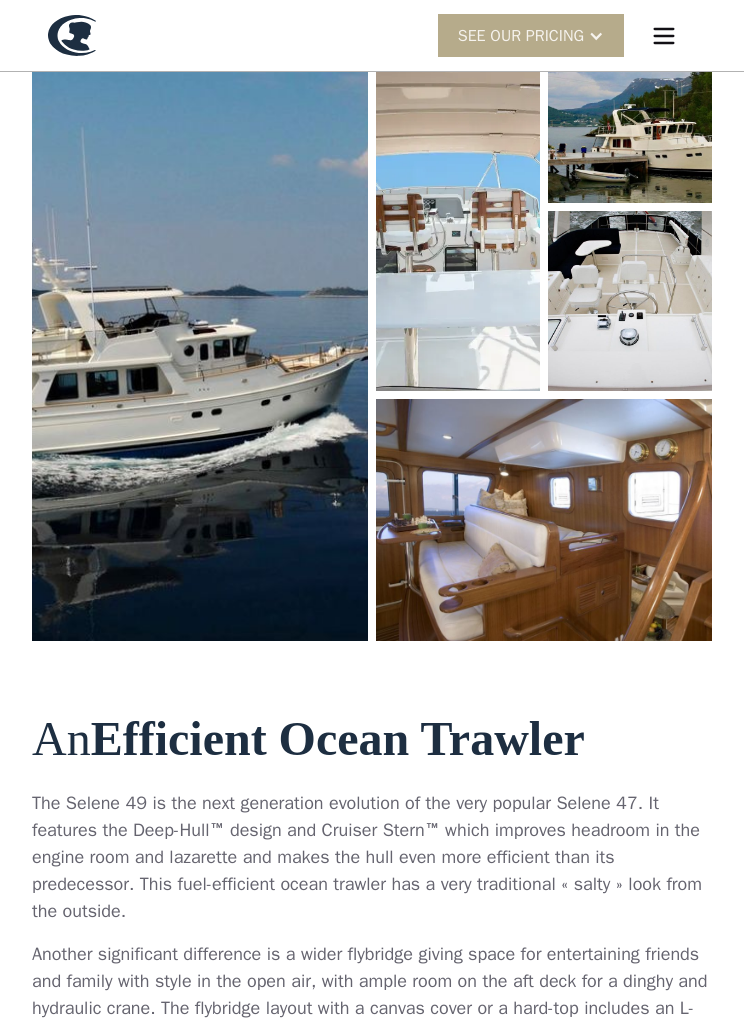 click at bounding box center (544, 520) 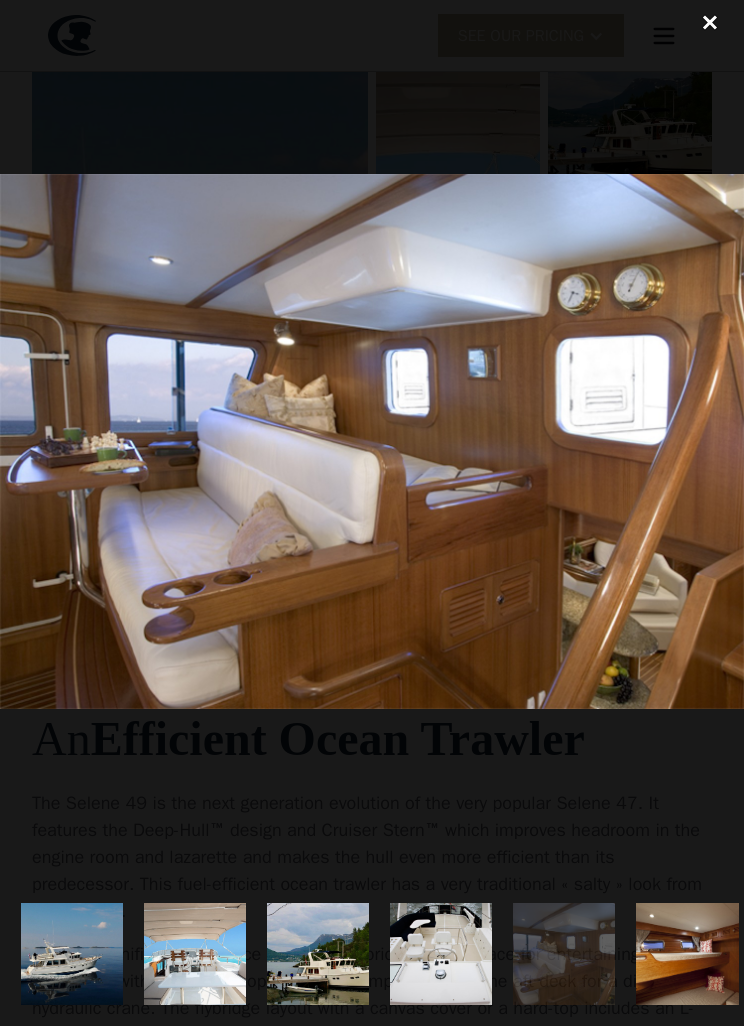 click at bounding box center (372, 441) 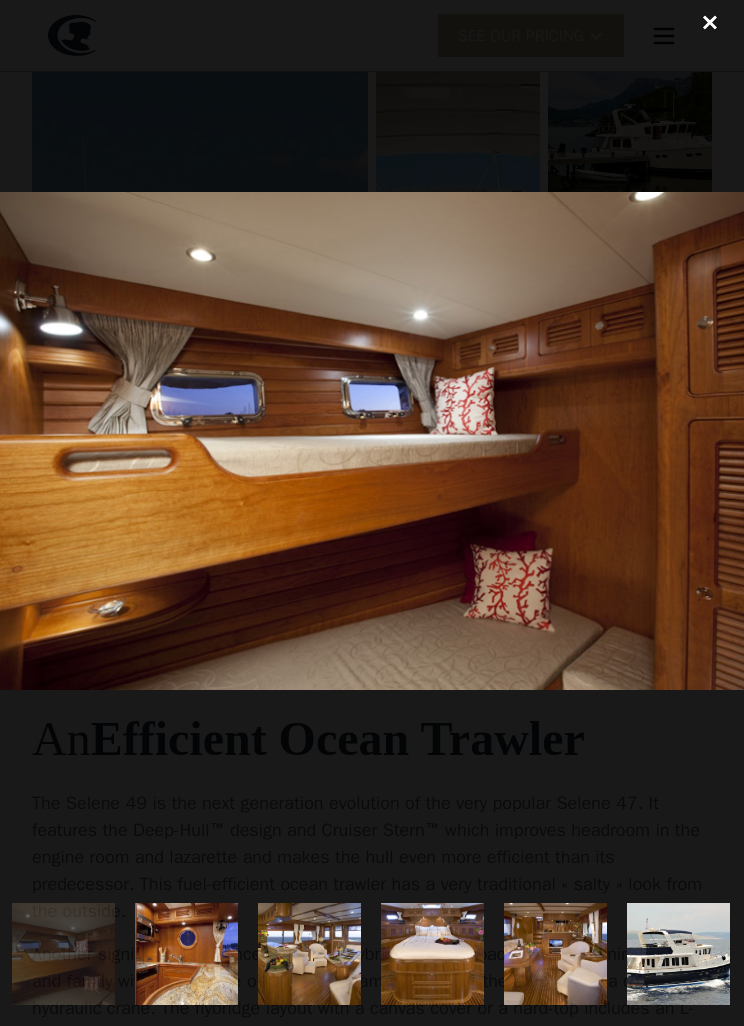 scroll, scrollTop: 0, scrollLeft: 626, axis: horizontal 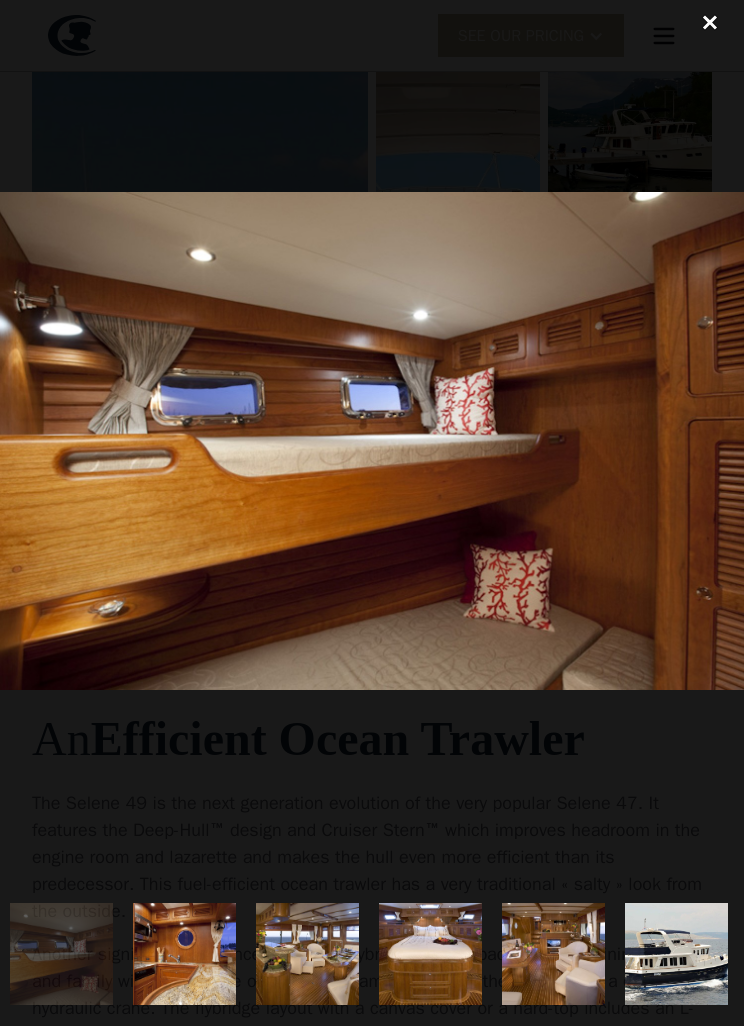click at bounding box center [372, 441] 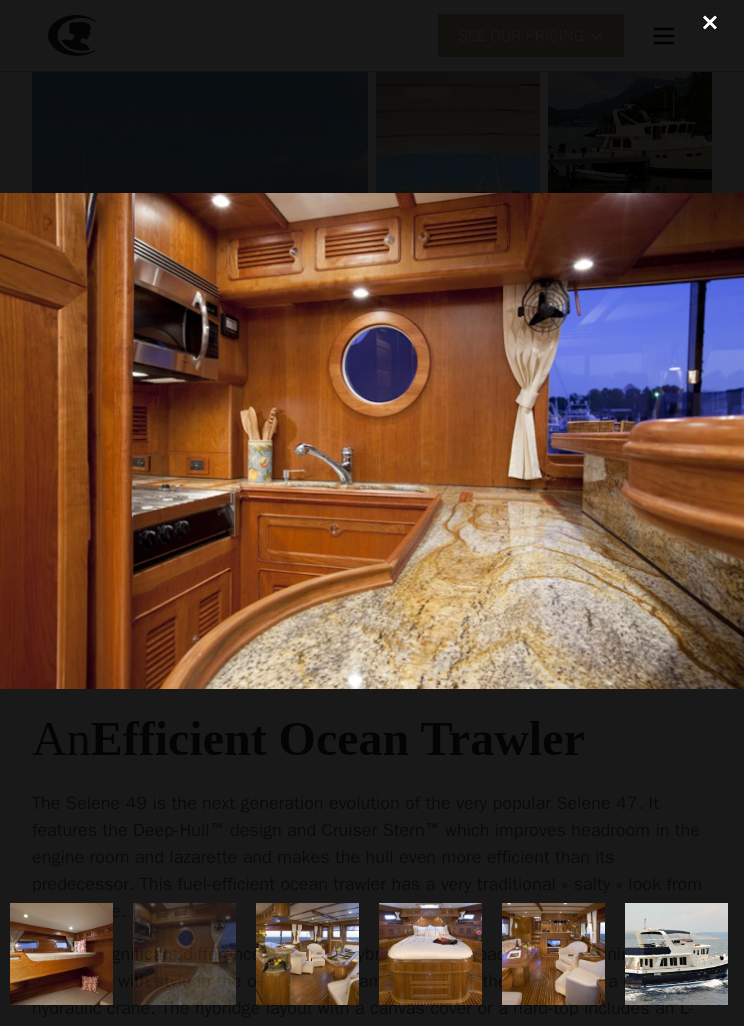 click at bounding box center [372, 441] 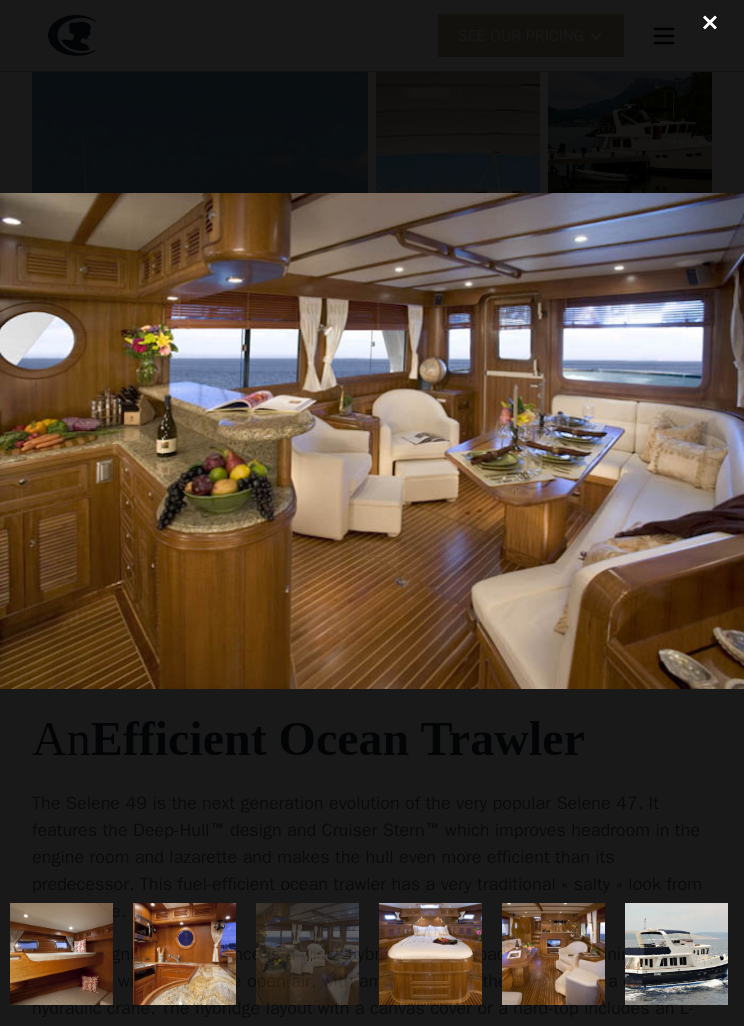 click at bounding box center [372, 441] 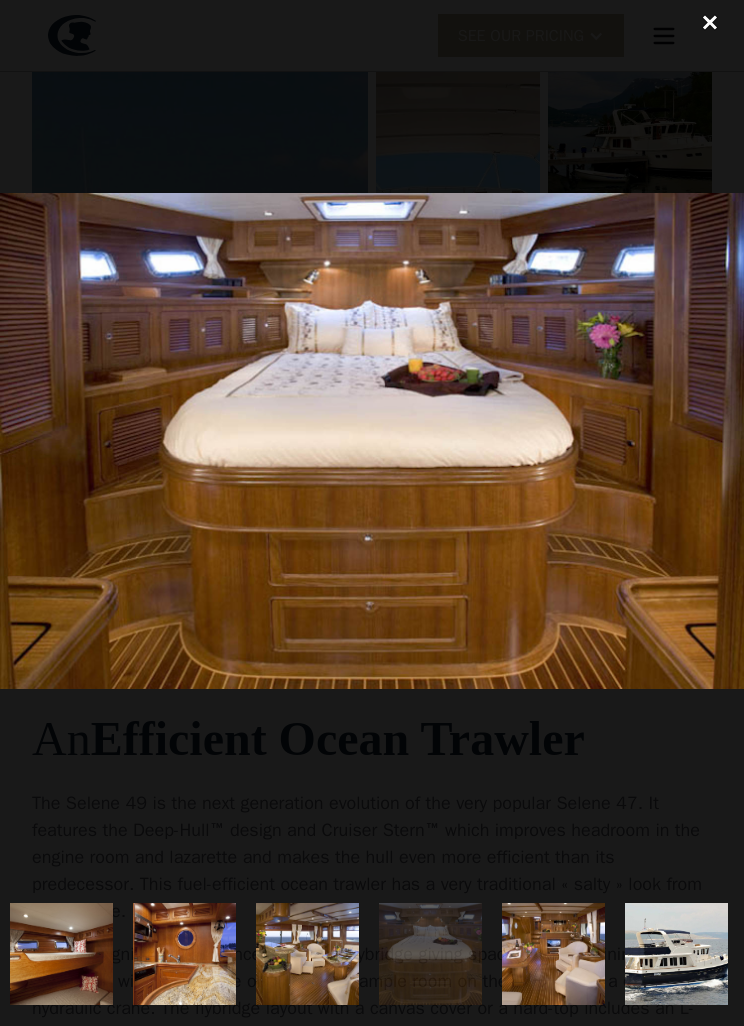 click at bounding box center (372, 441) 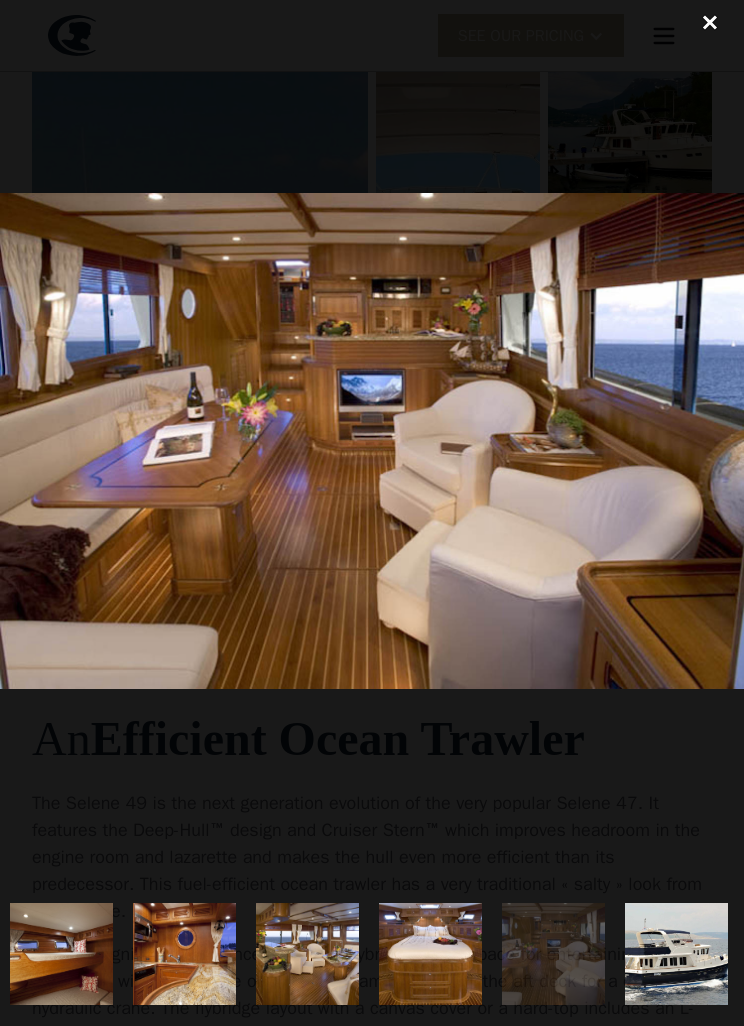 click at bounding box center [372, 441] 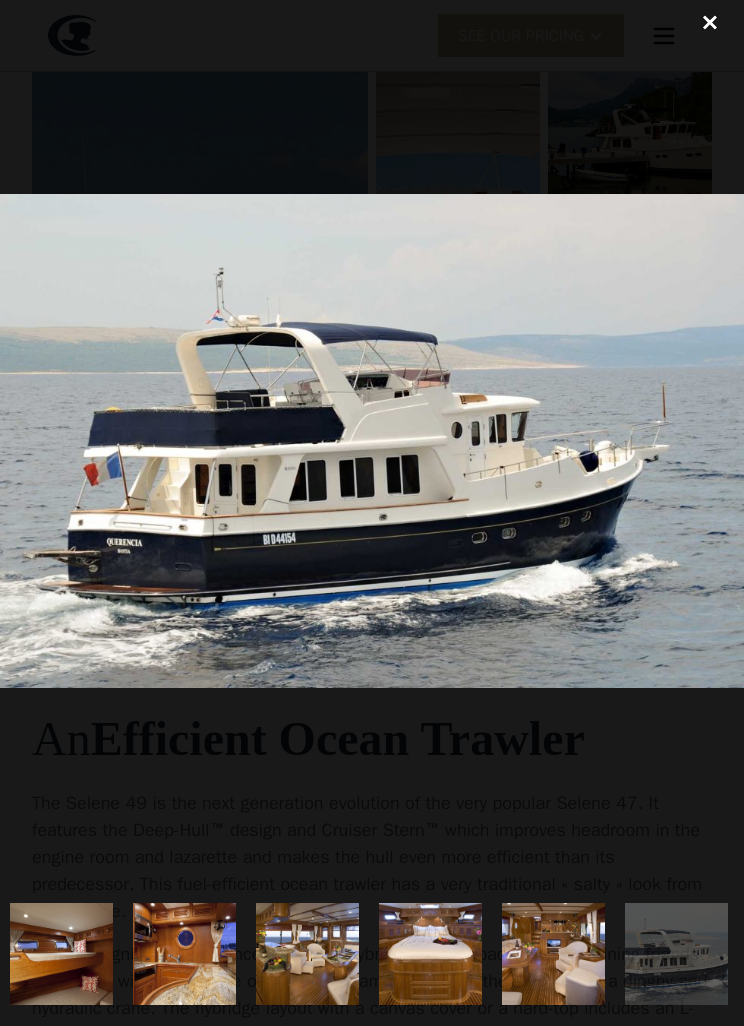 click at bounding box center [372, 440] 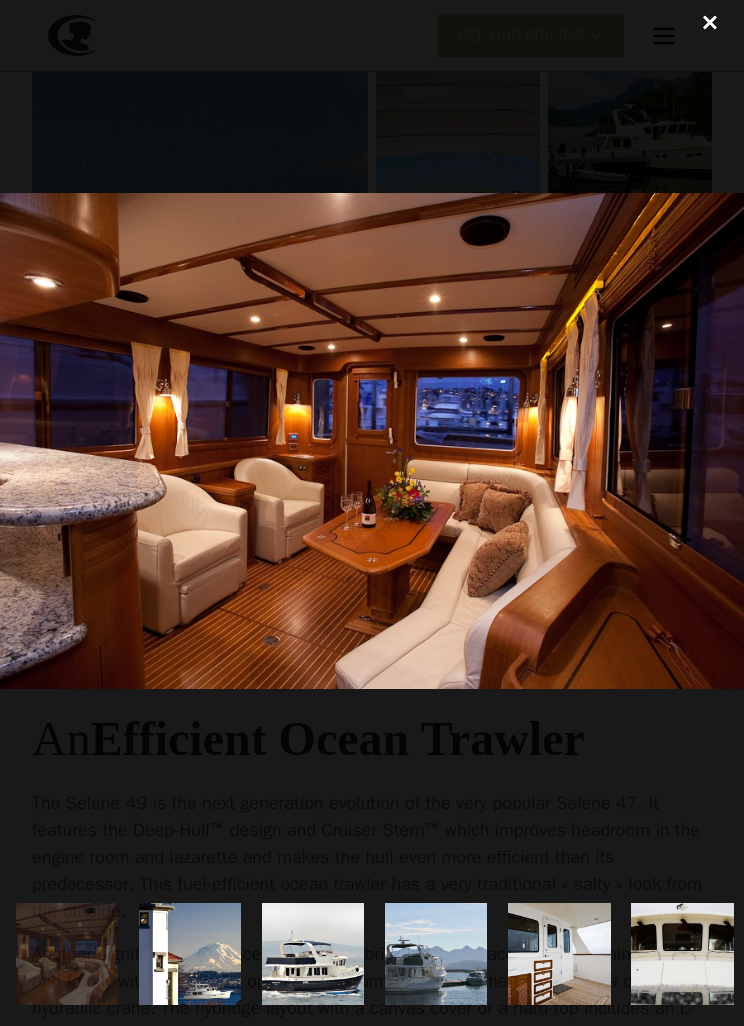 scroll, scrollTop: 0, scrollLeft: 1364, axis: horizontal 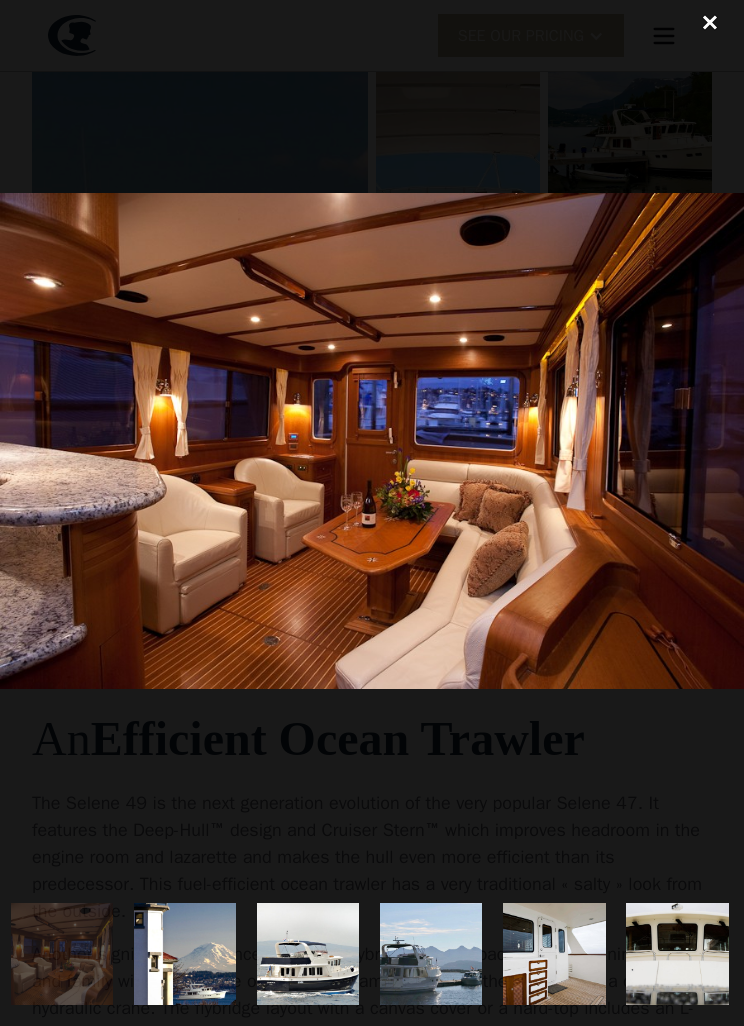 click at bounding box center [372, 441] 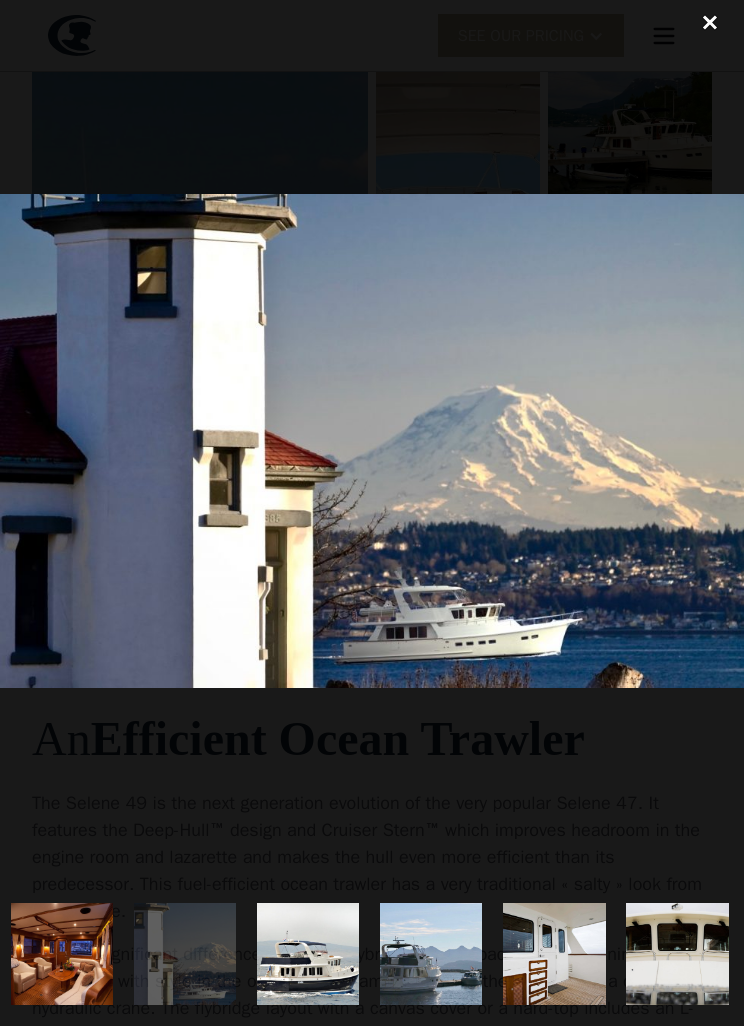 click at bounding box center [372, 440] 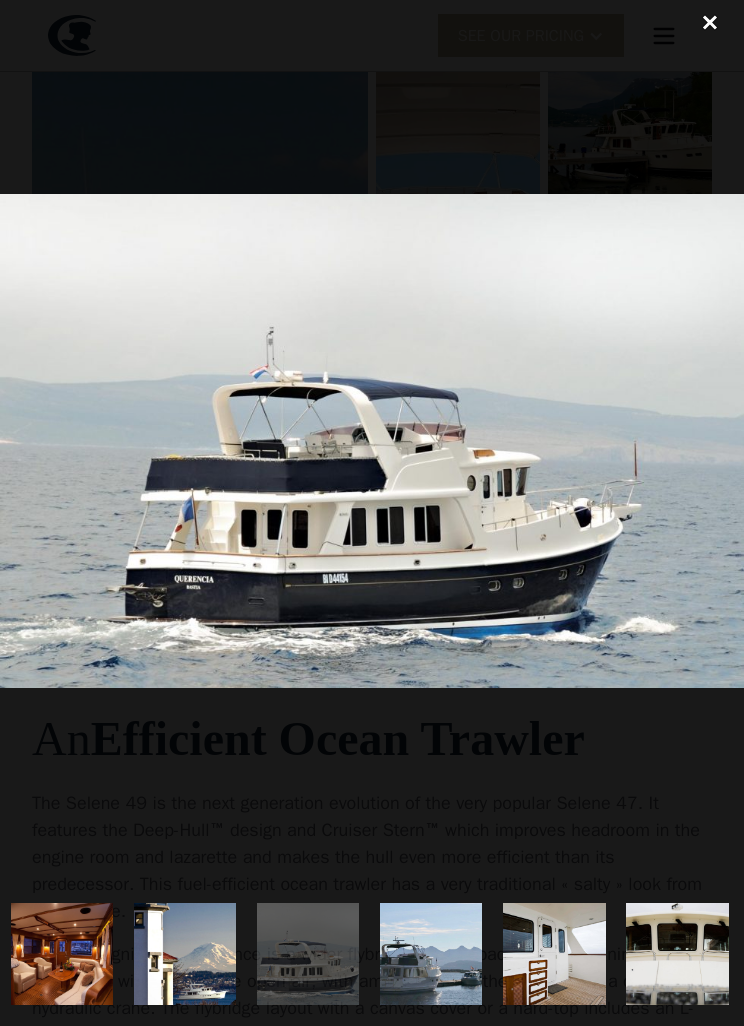 click at bounding box center [372, 440] 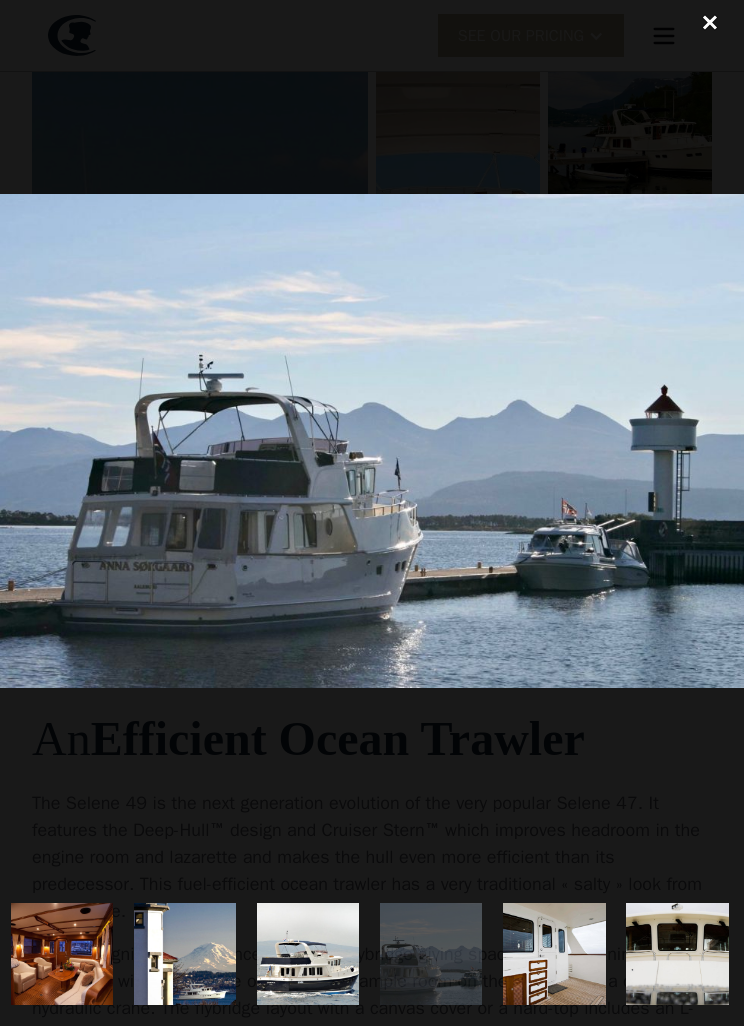 click at bounding box center [372, 440] 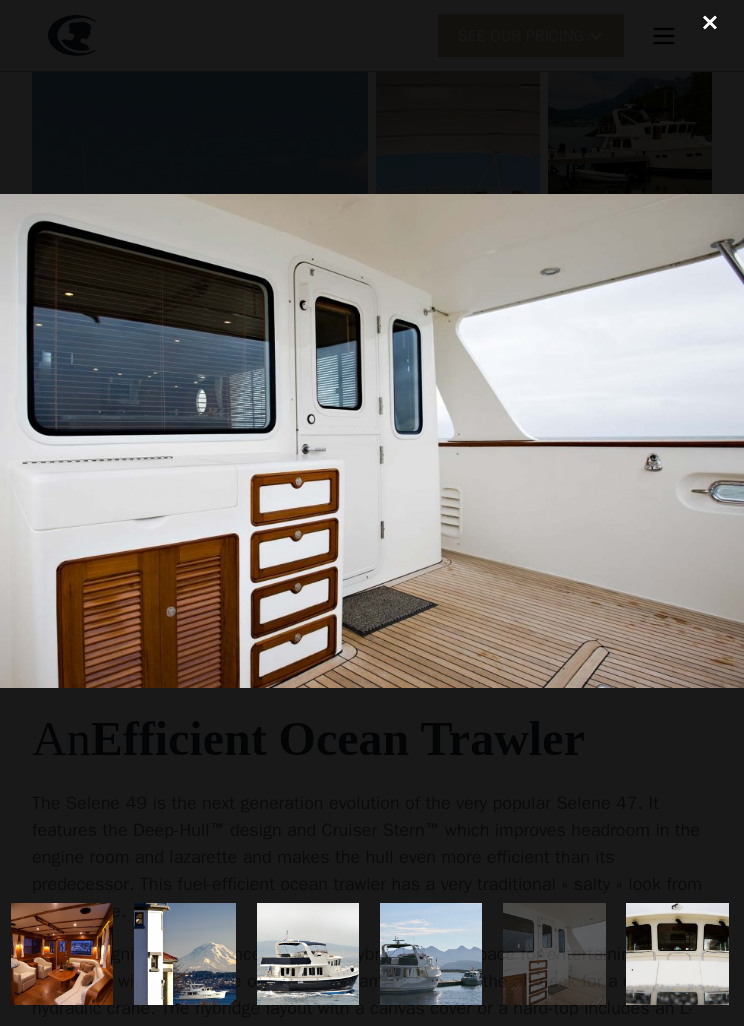 click at bounding box center (372, 440) 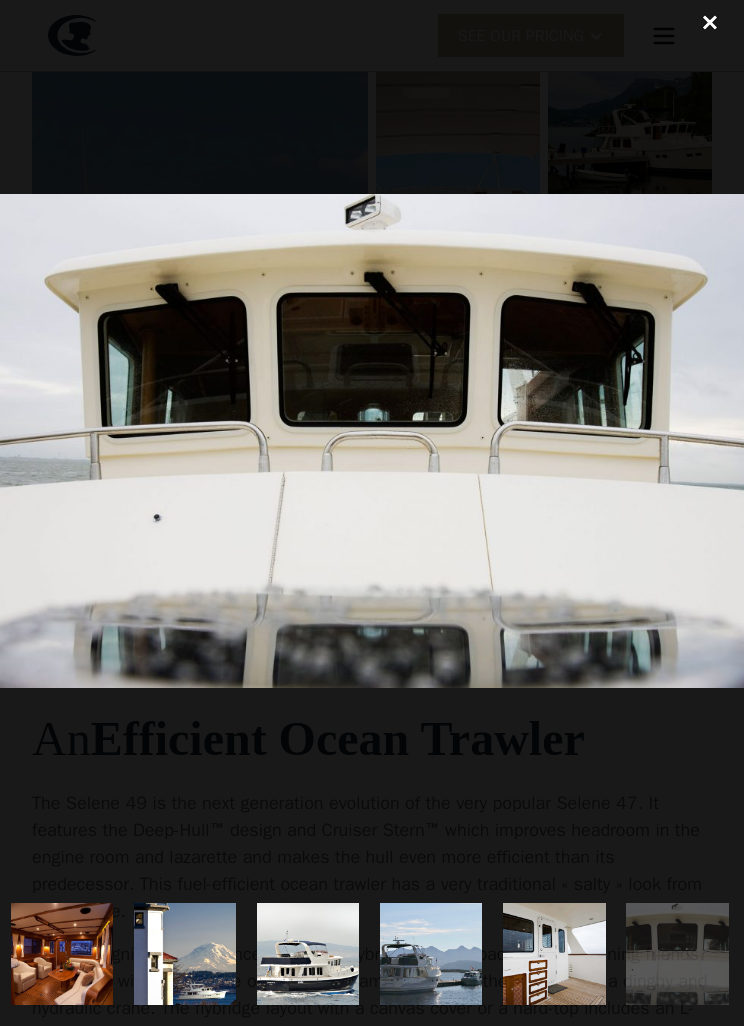 click at bounding box center (372, 440) 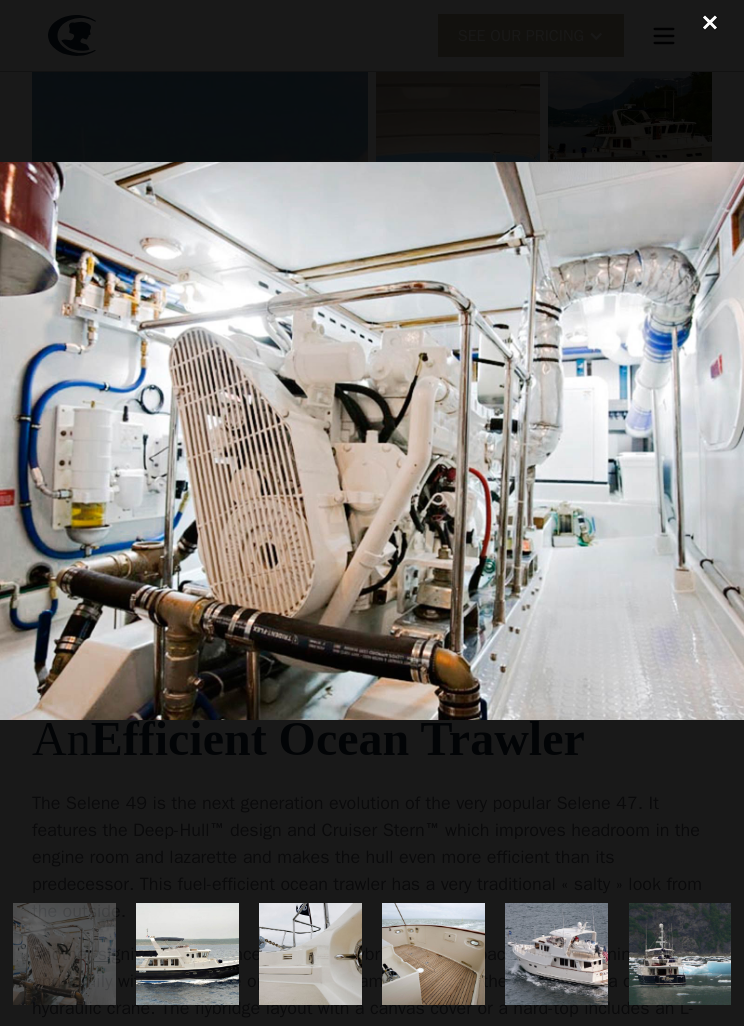 scroll, scrollTop: 0, scrollLeft: 2103, axis: horizontal 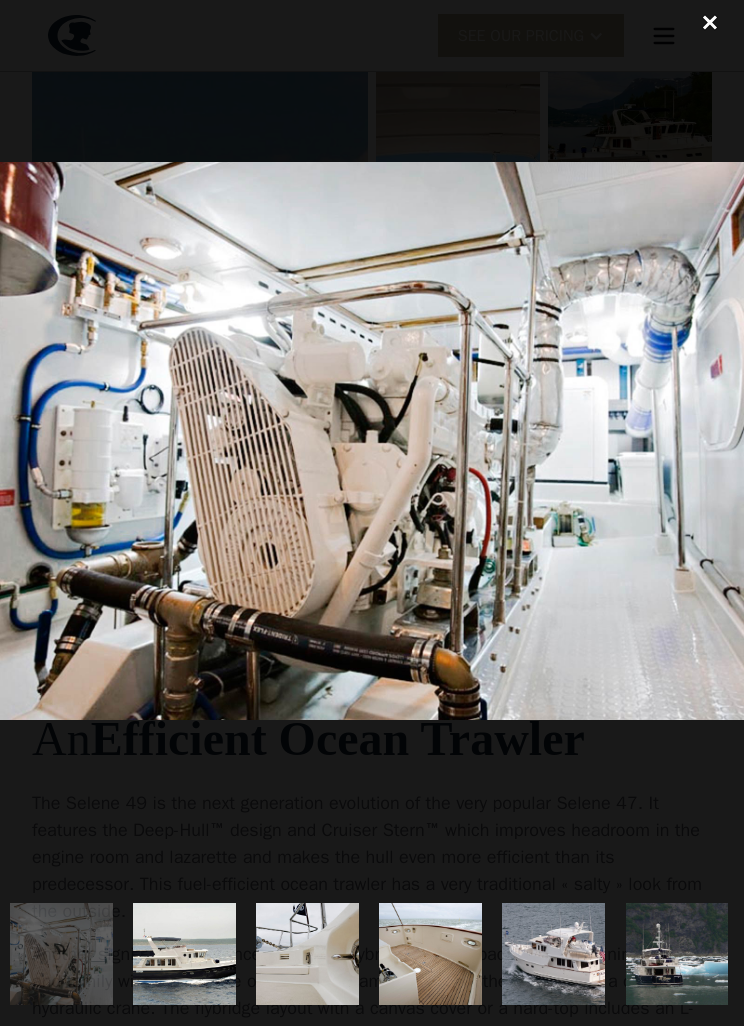 click at bounding box center [372, 441] 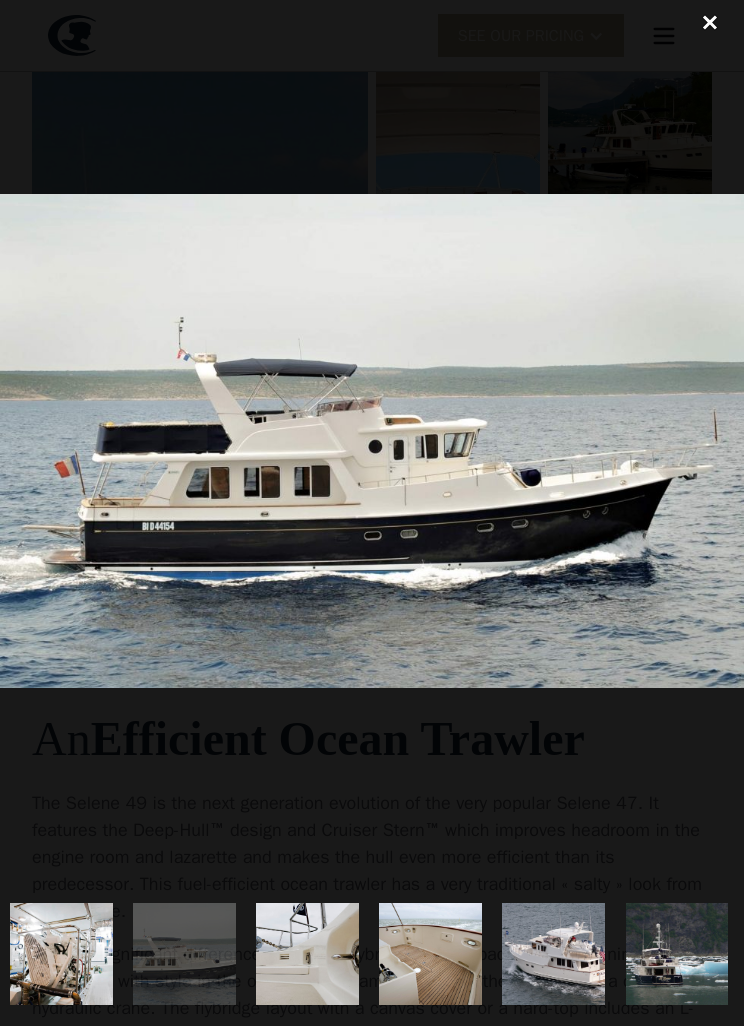 click at bounding box center [372, 440] 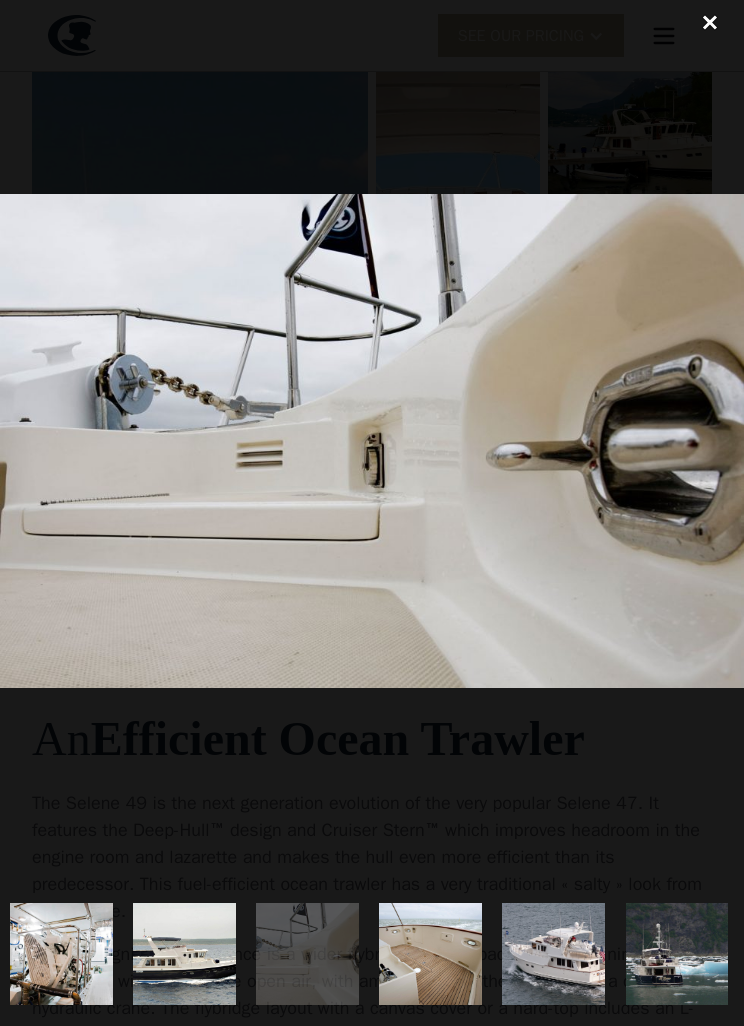 click at bounding box center [372, 440] 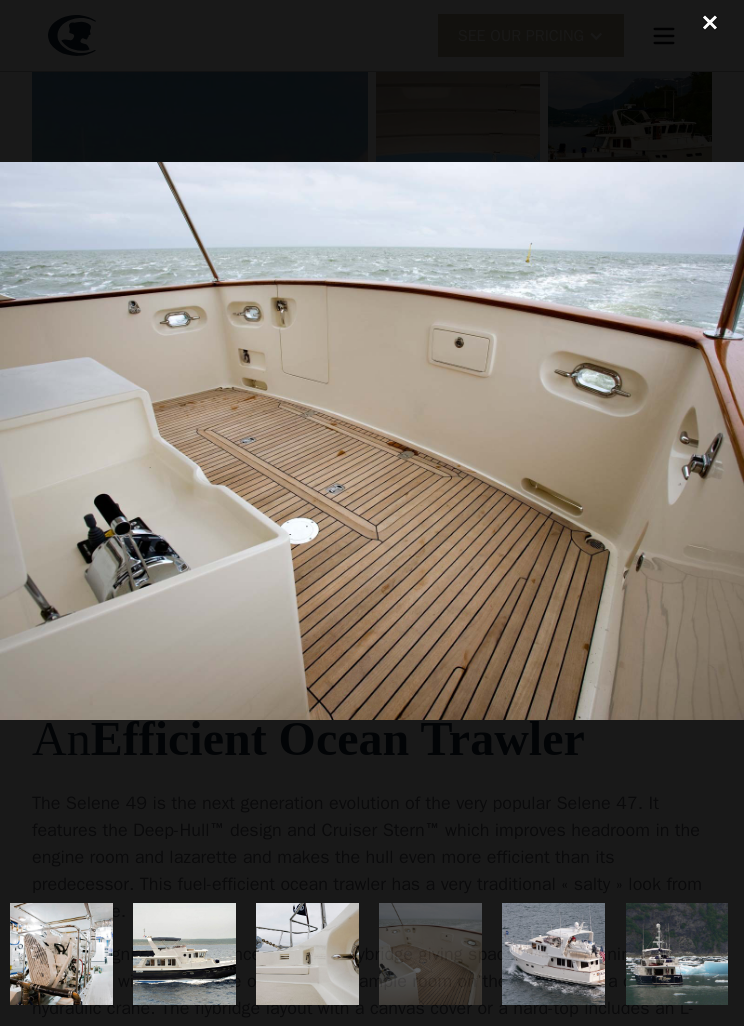 click at bounding box center (372, 441) 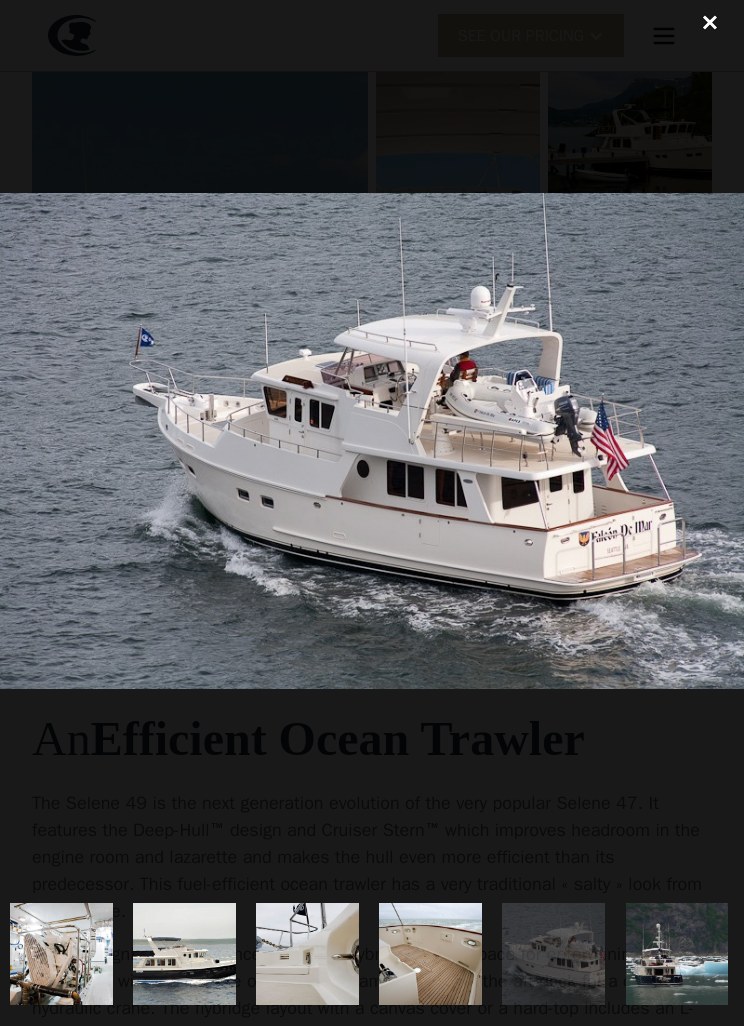 click at bounding box center [372, 441] 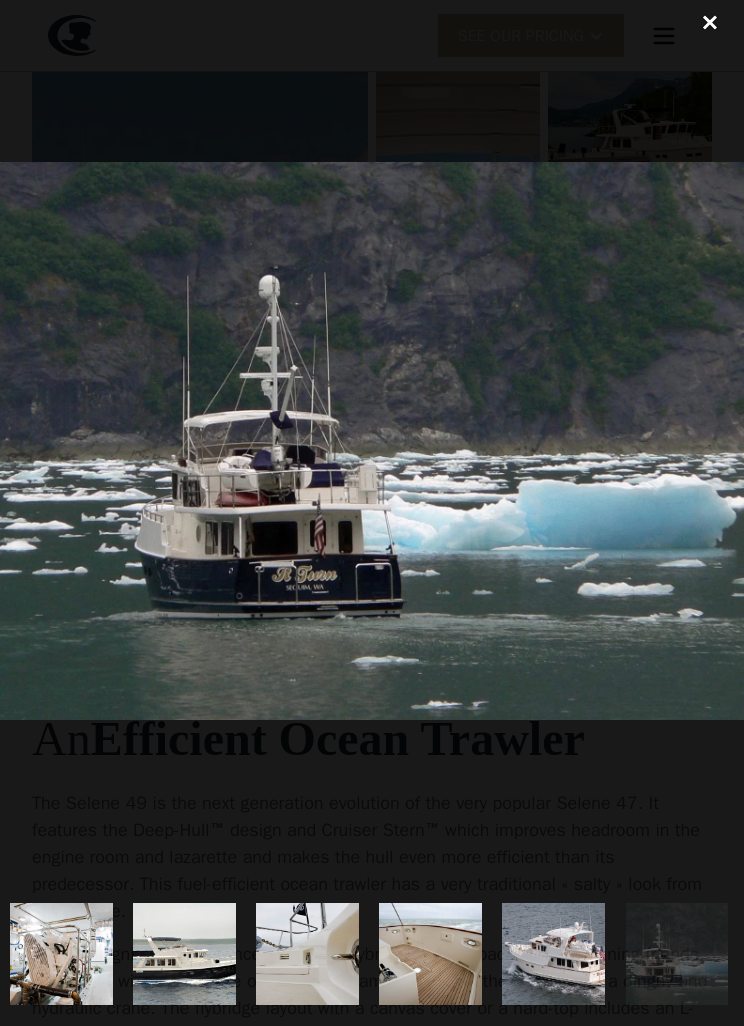 click at bounding box center (372, 441) 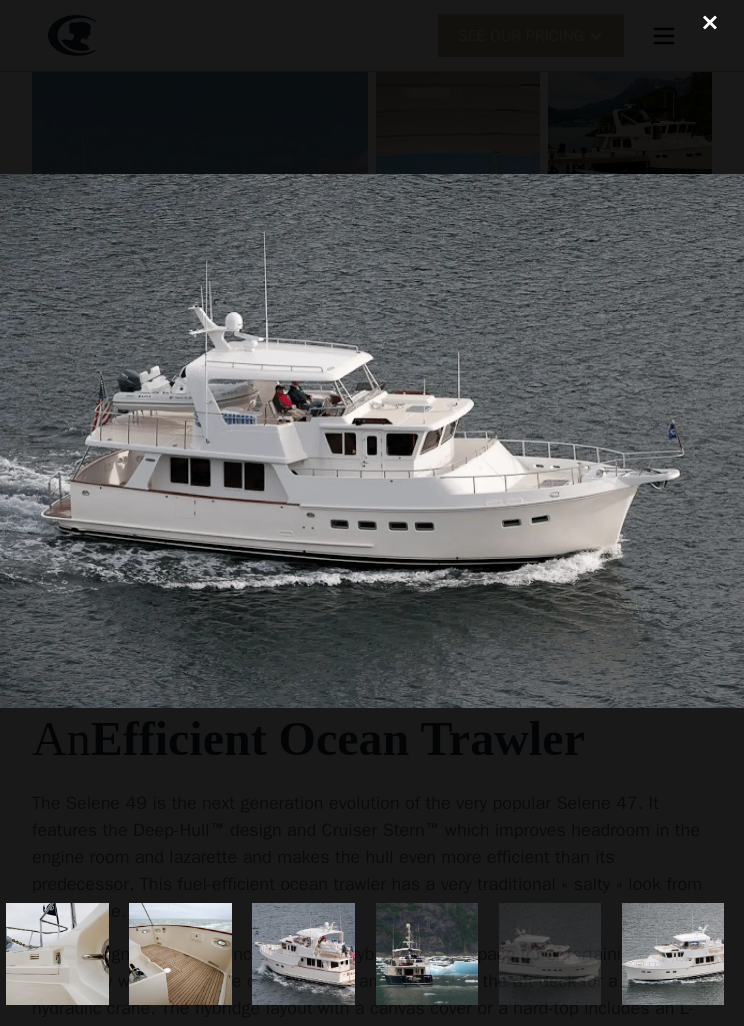 scroll, scrollTop: 0, scrollLeft: 2354, axis: horizontal 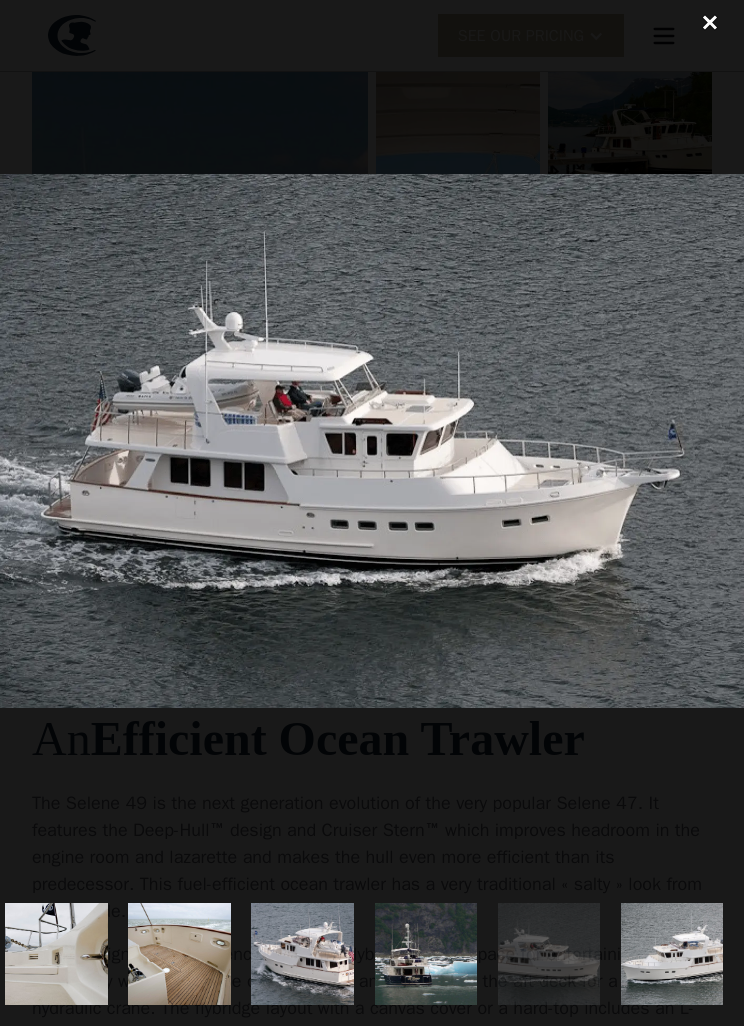 click at bounding box center [372, 441] 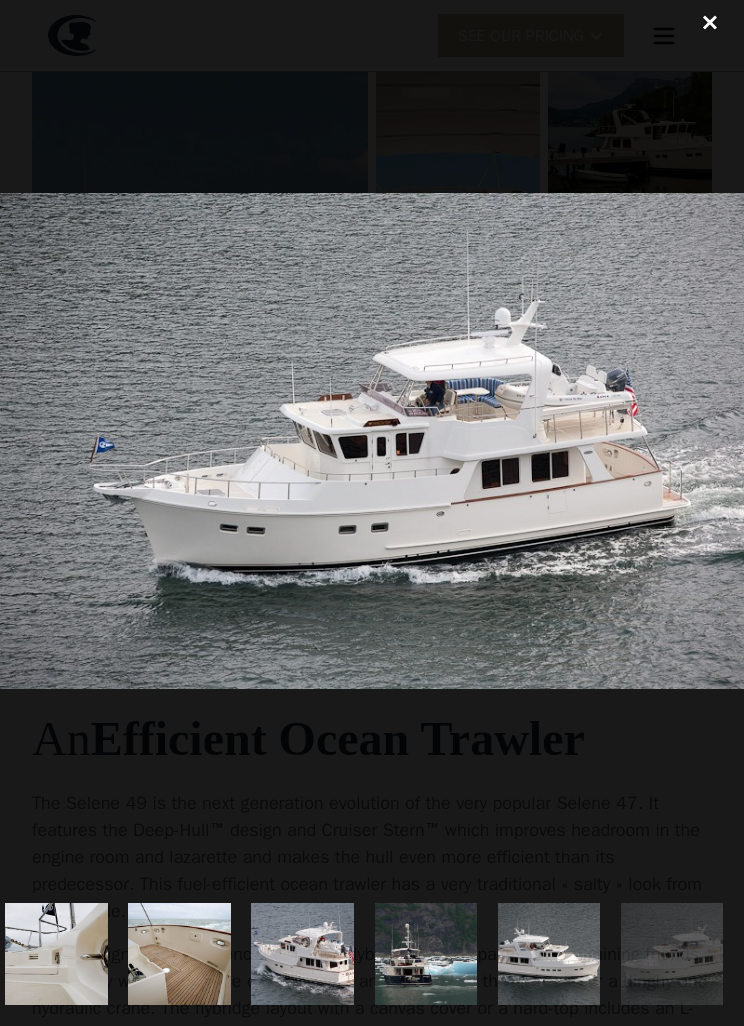 click at bounding box center [372, 441] 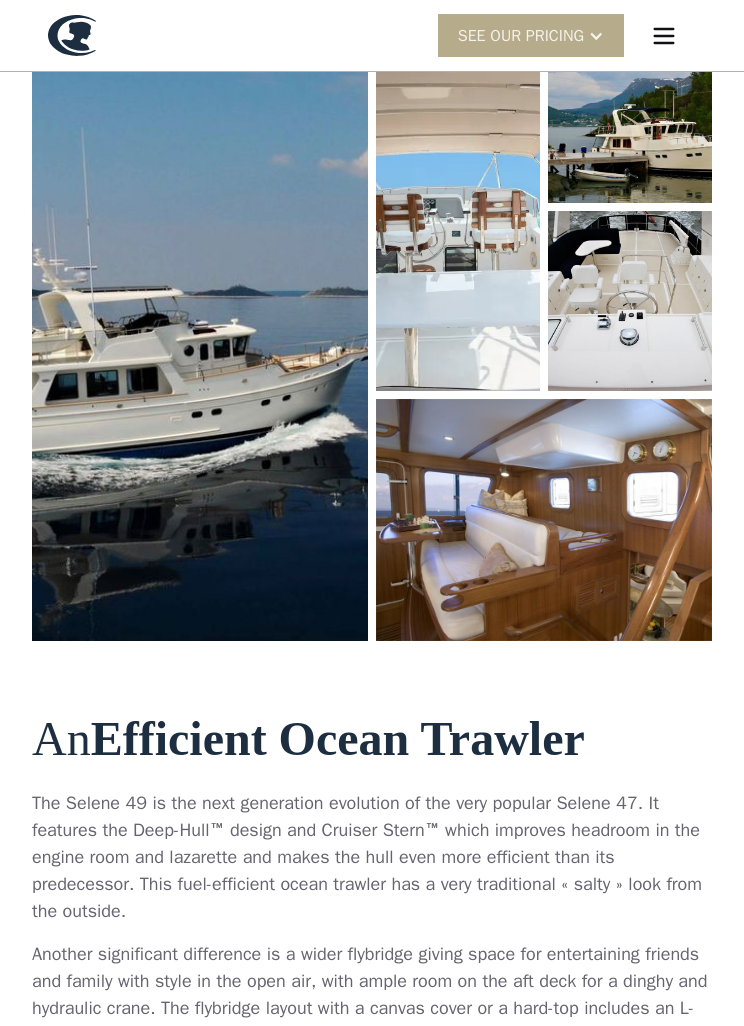 scroll, scrollTop: 0, scrollLeft: 0, axis: both 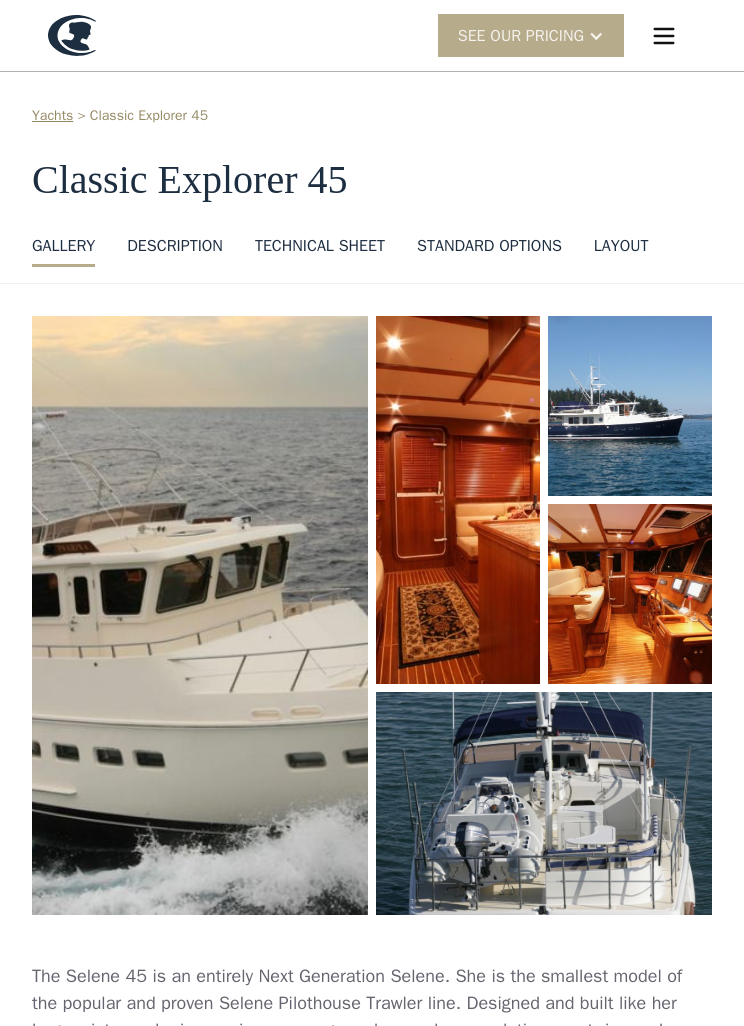click on "DESCRIPTION" at bounding box center [175, 246] 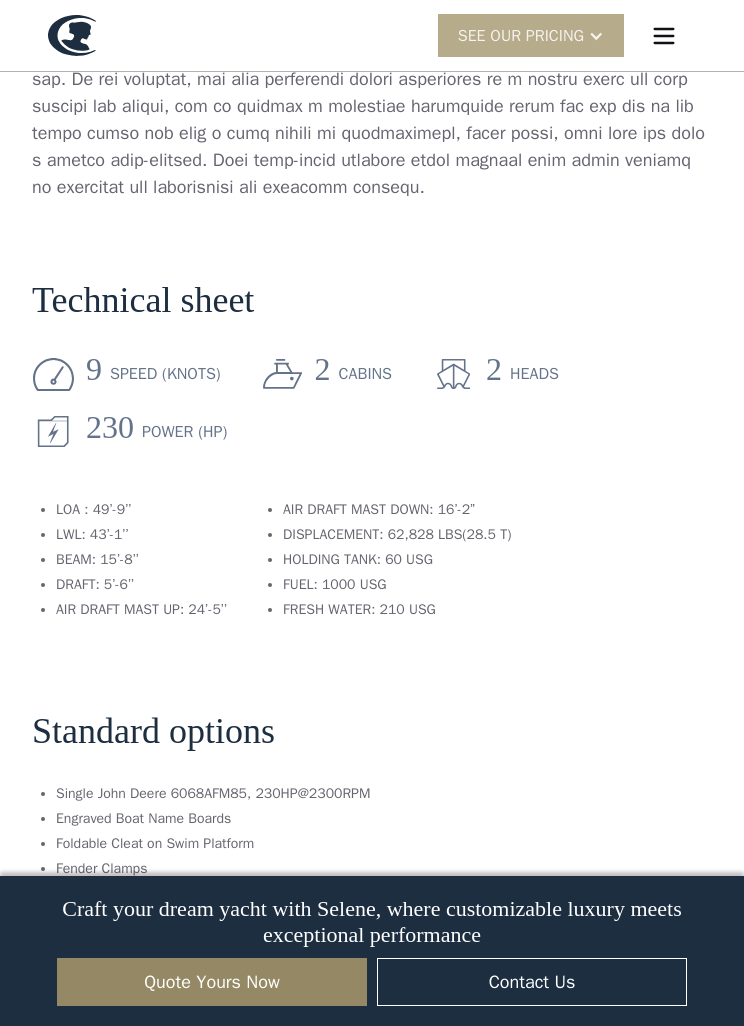 scroll, scrollTop: 0, scrollLeft: 0, axis: both 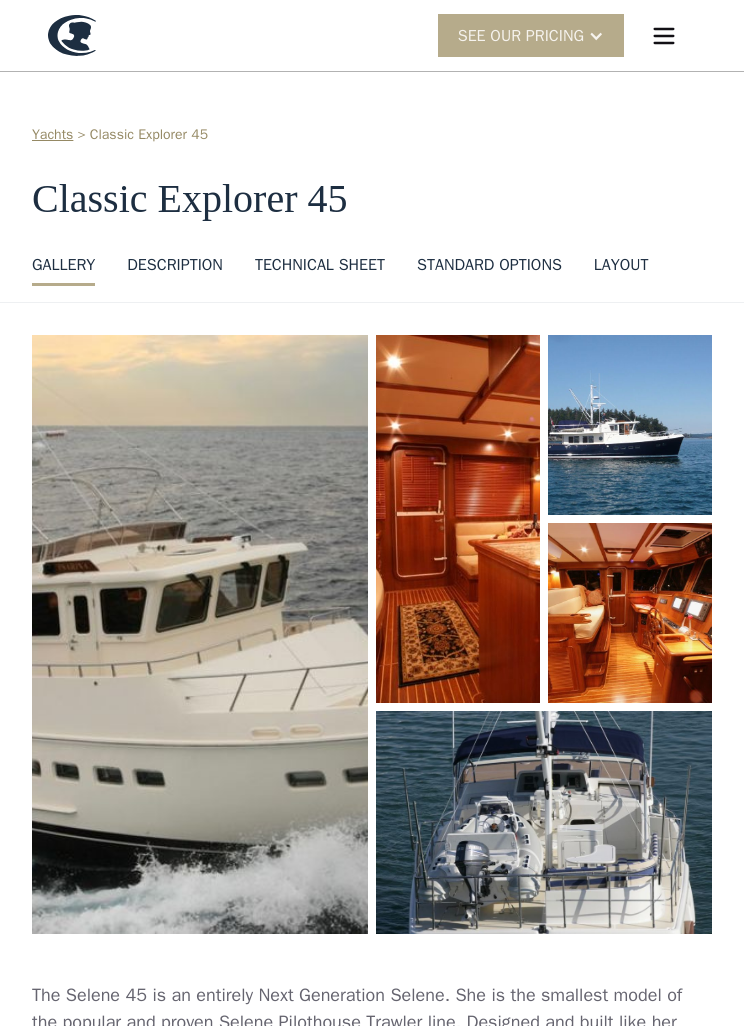 click on "standard options" at bounding box center [489, 265] 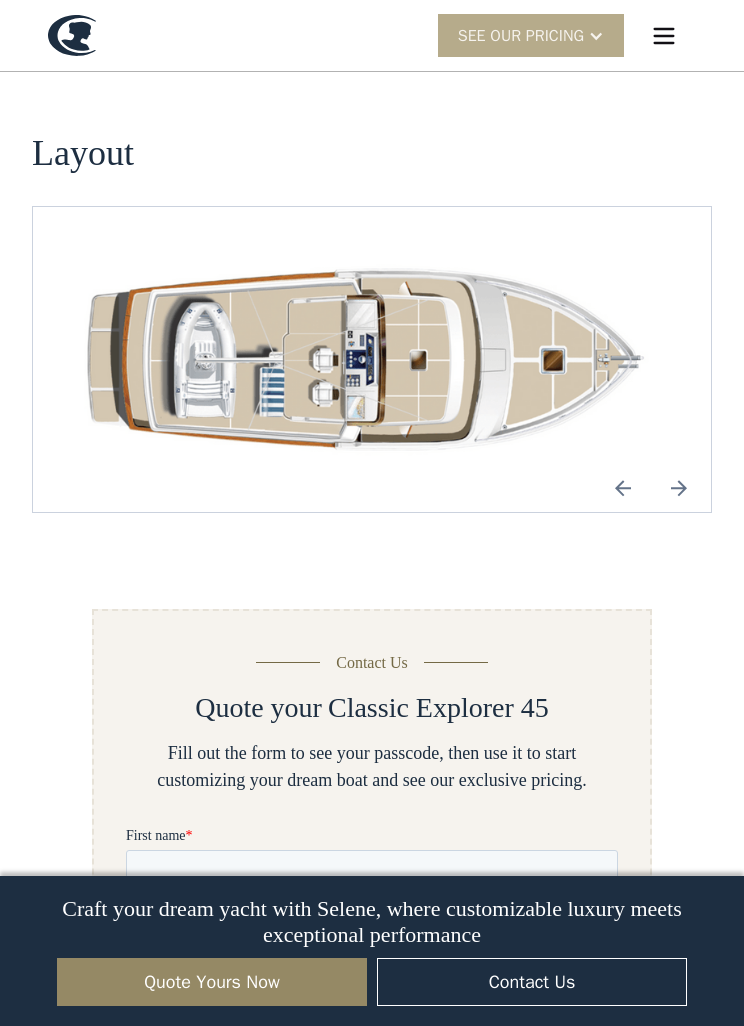 scroll, scrollTop: 2782, scrollLeft: 0, axis: vertical 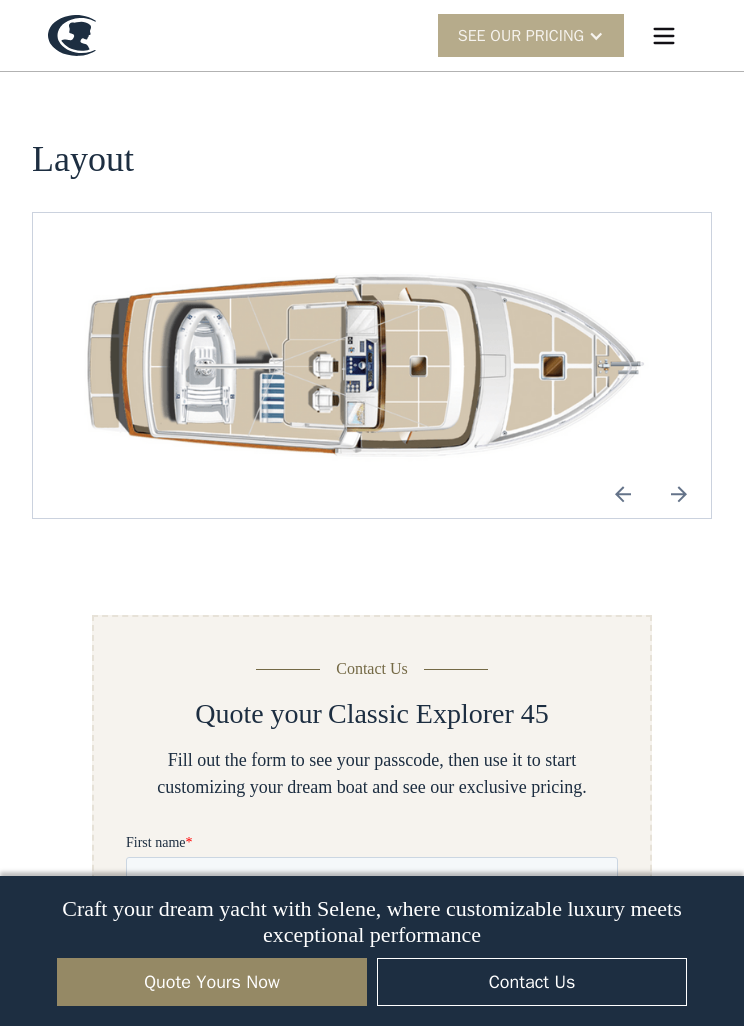 click at bounding box center (679, 494) 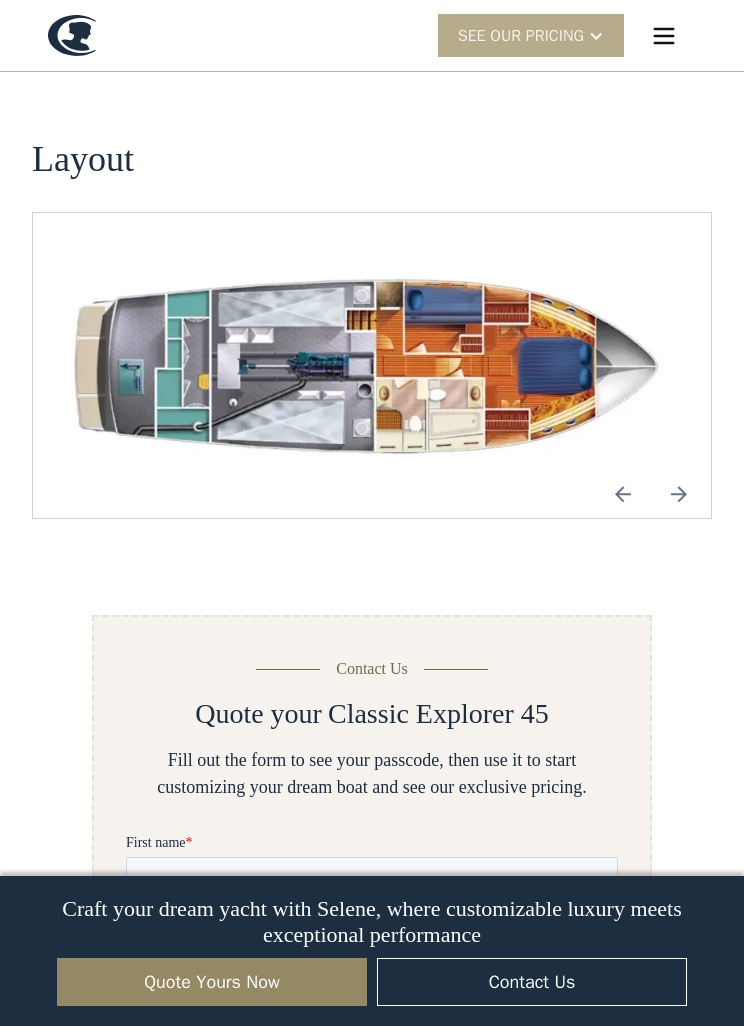 click at bounding box center [623, 494] 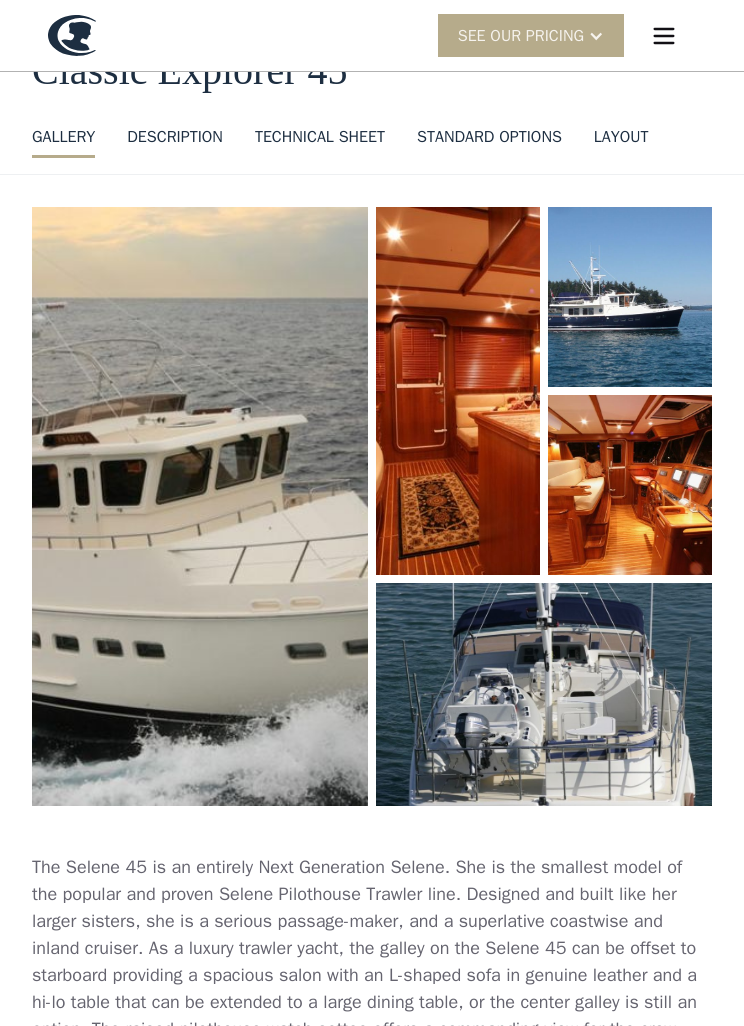 scroll, scrollTop: 128, scrollLeft: 0, axis: vertical 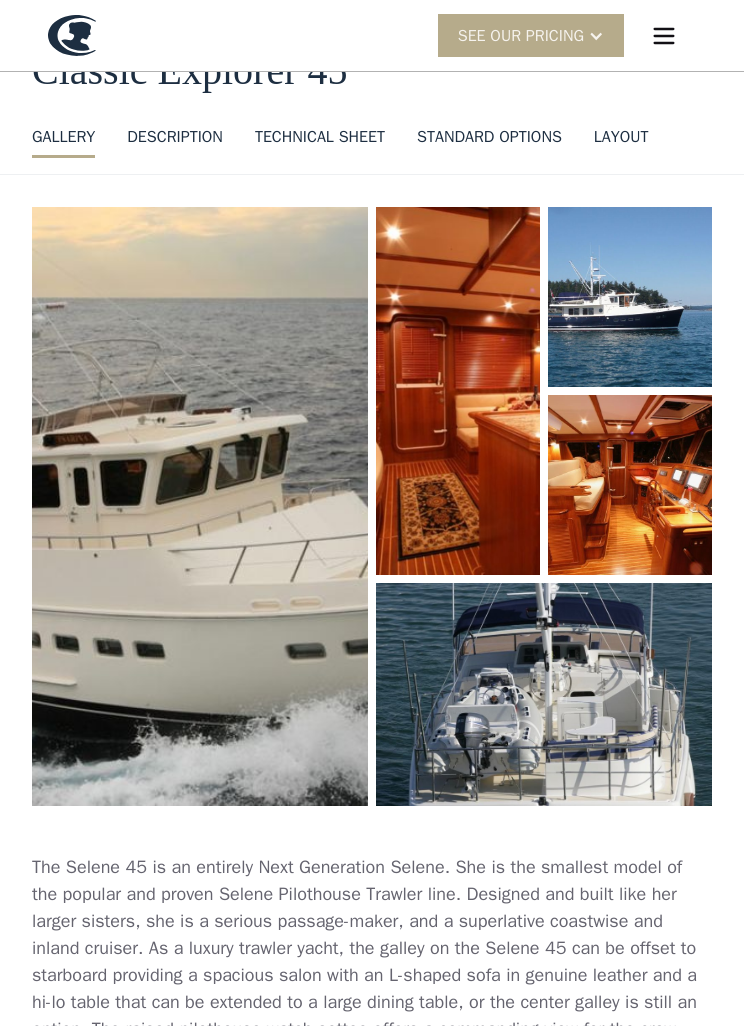 click at bounding box center (457, 391) 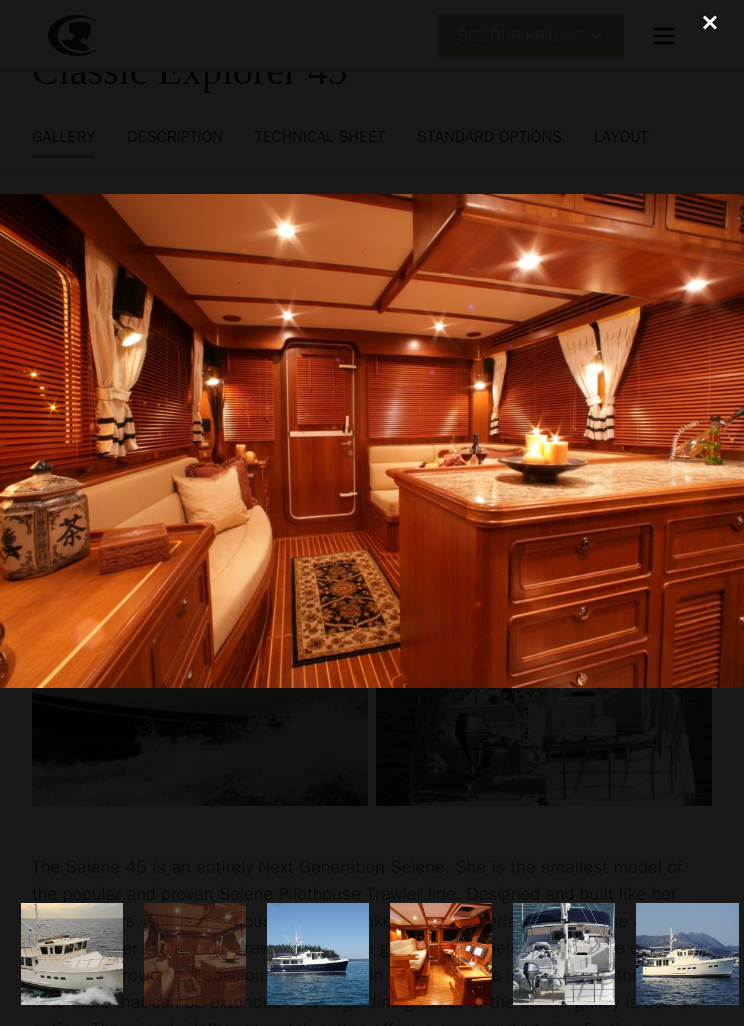 click at bounding box center (372, 440) 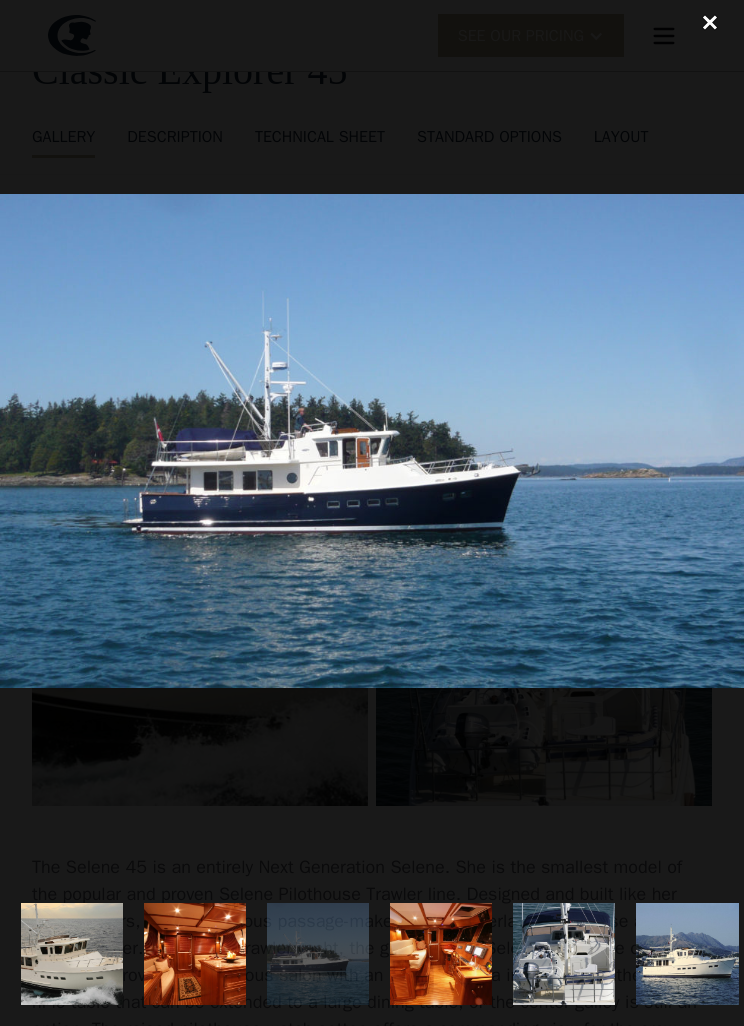 click at bounding box center (372, 440) 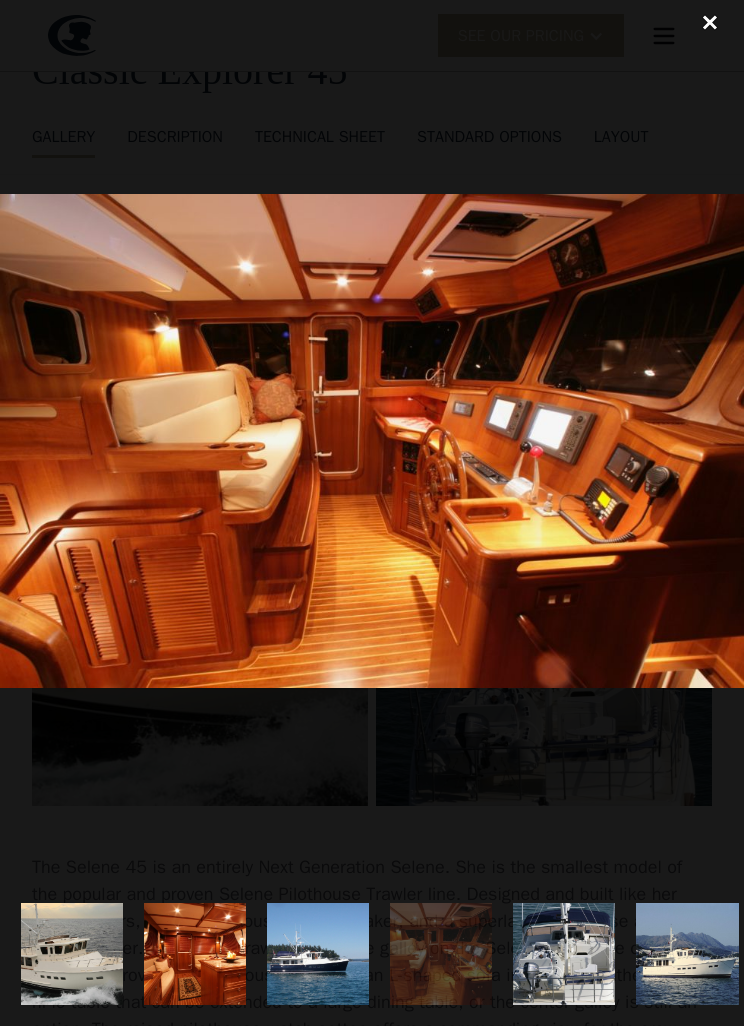 click at bounding box center [372, 440] 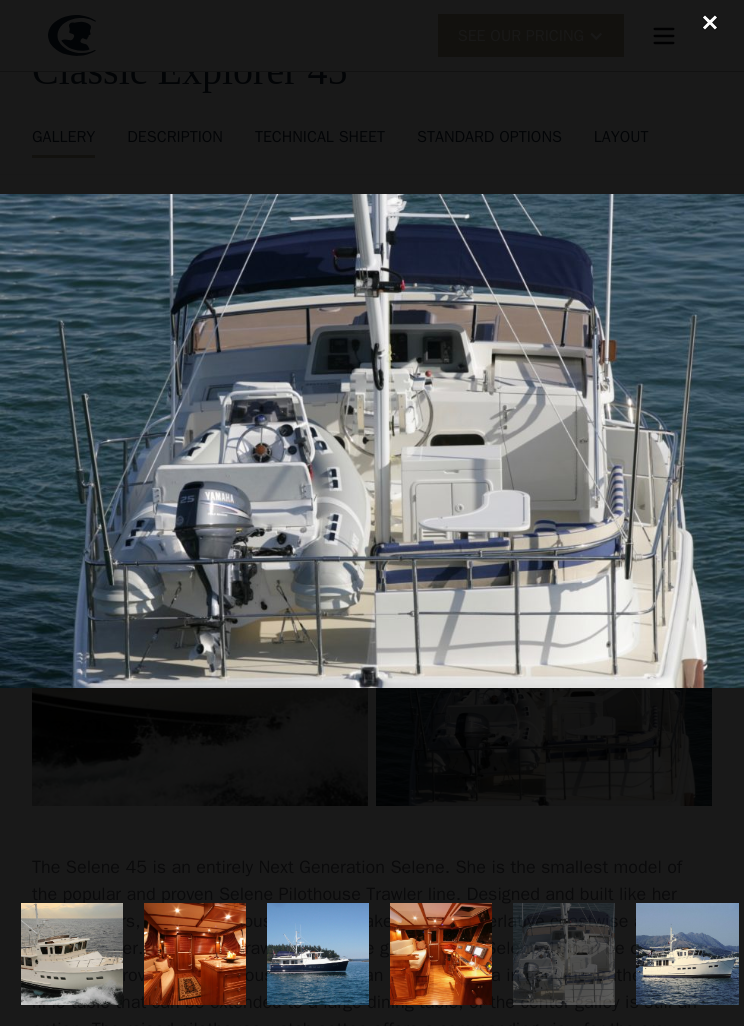 click at bounding box center [372, 440] 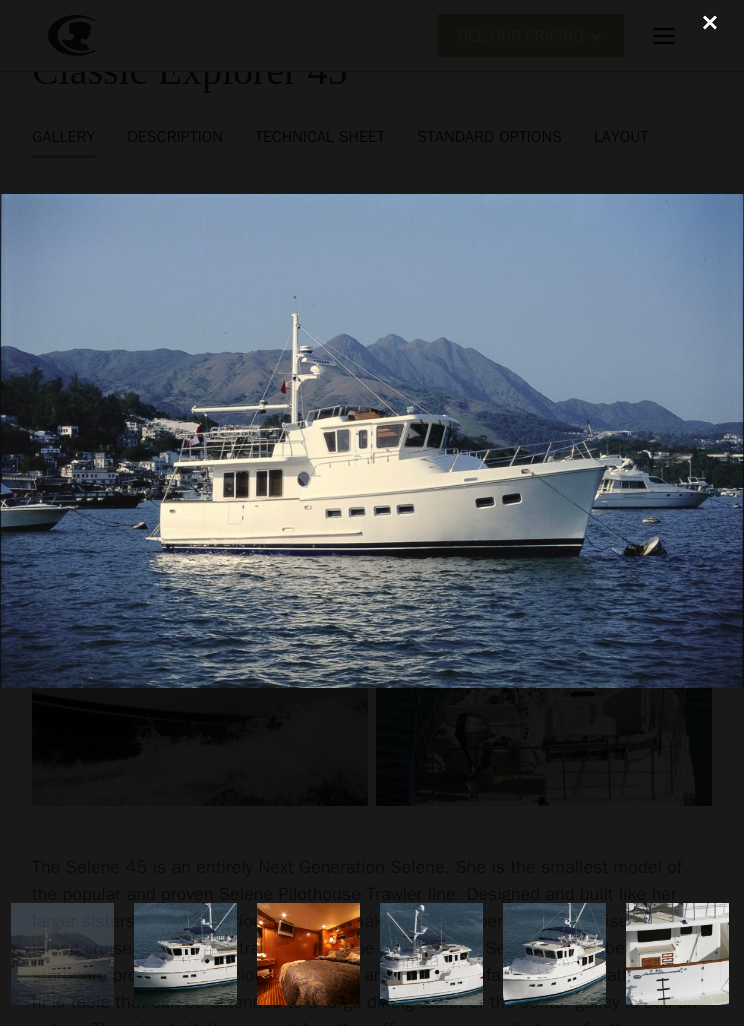 scroll, scrollTop: 0, scrollLeft: 626, axis: horizontal 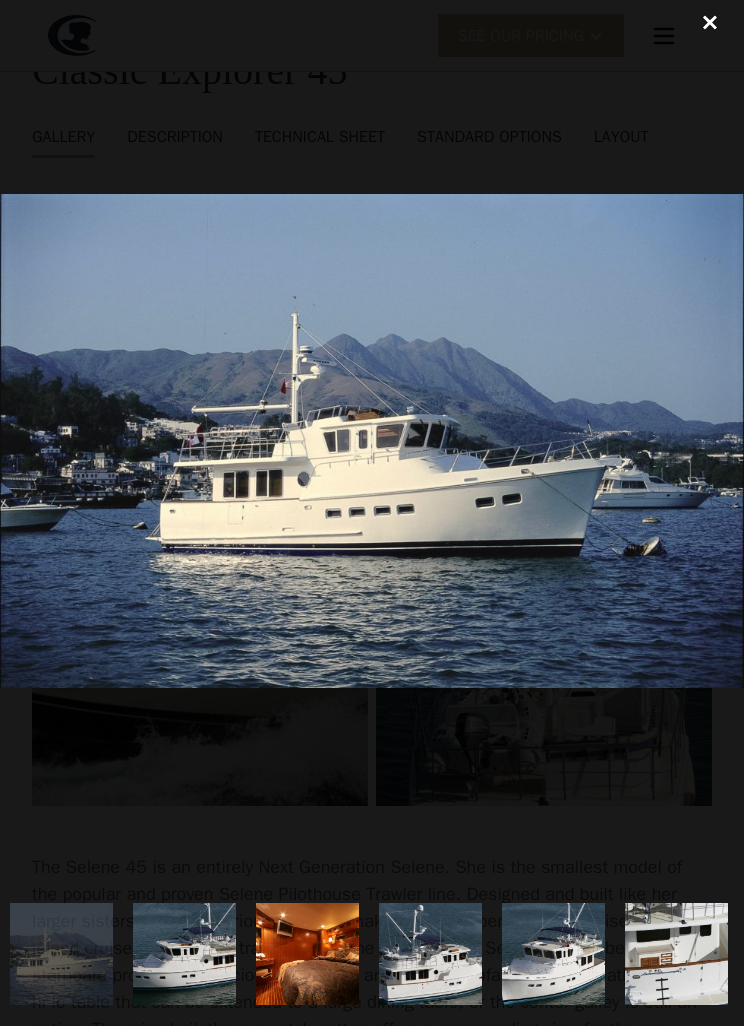 click at bounding box center (372, 440) 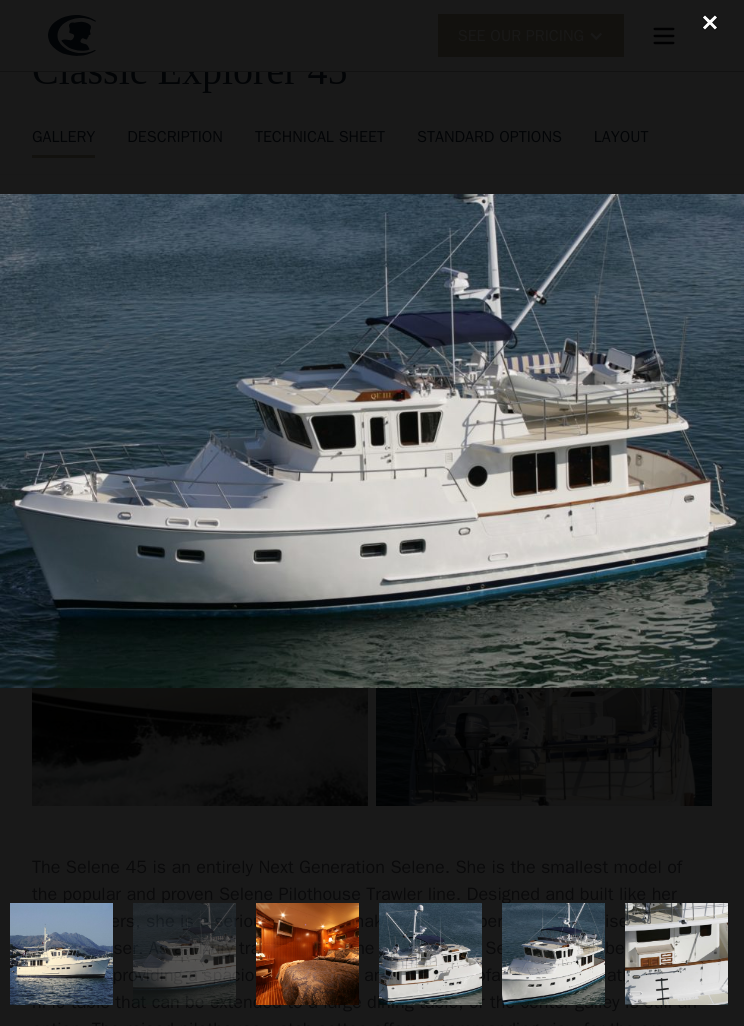 click at bounding box center (372, 440) 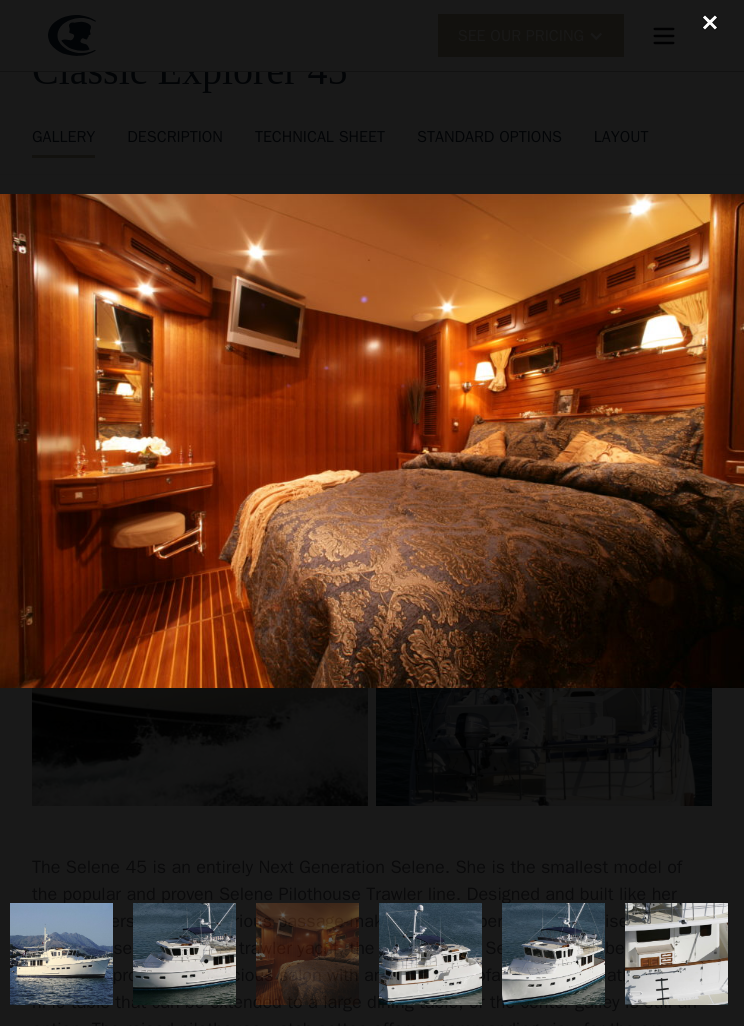click at bounding box center [372, 440] 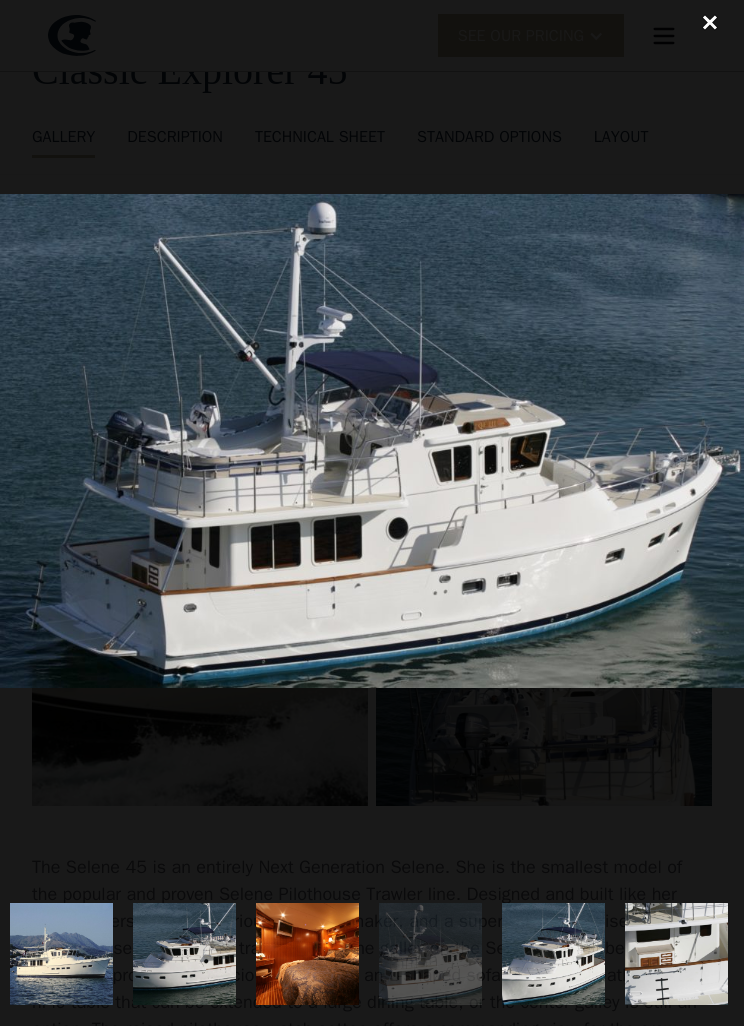 click at bounding box center (372, 440) 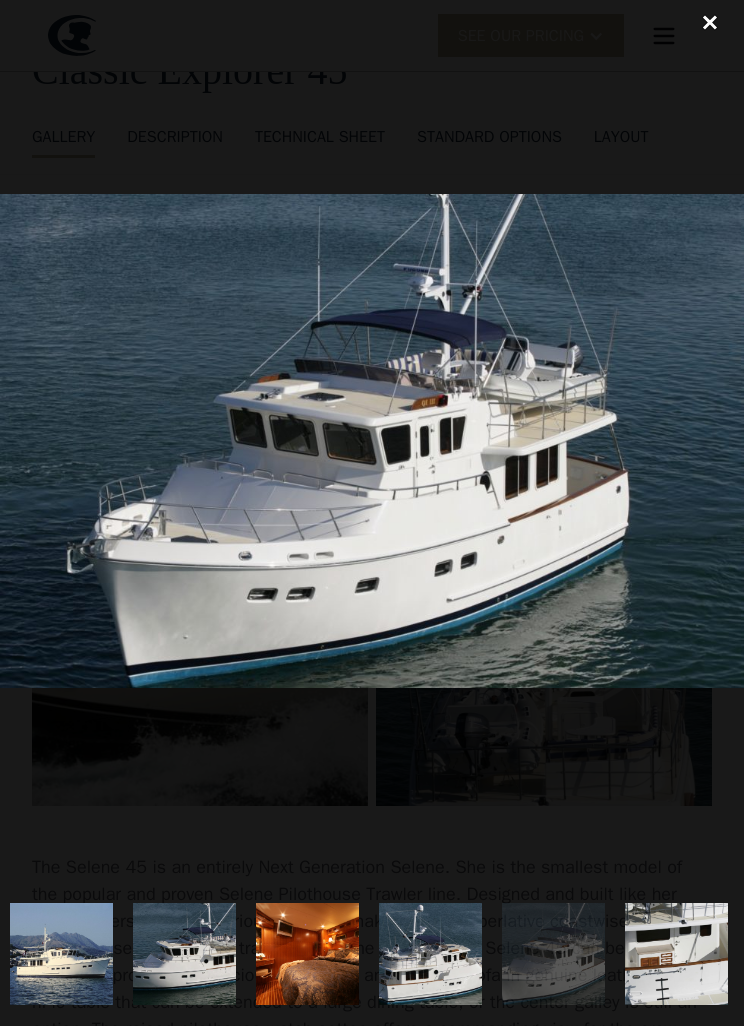 click at bounding box center [372, 440] 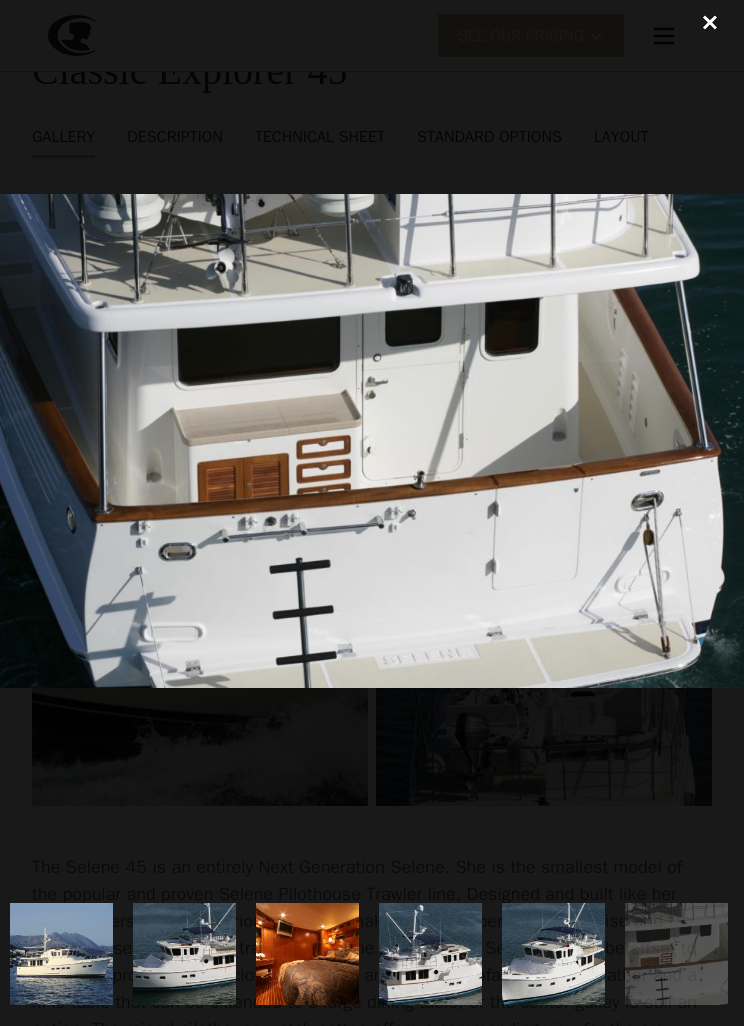 click at bounding box center (372, 440) 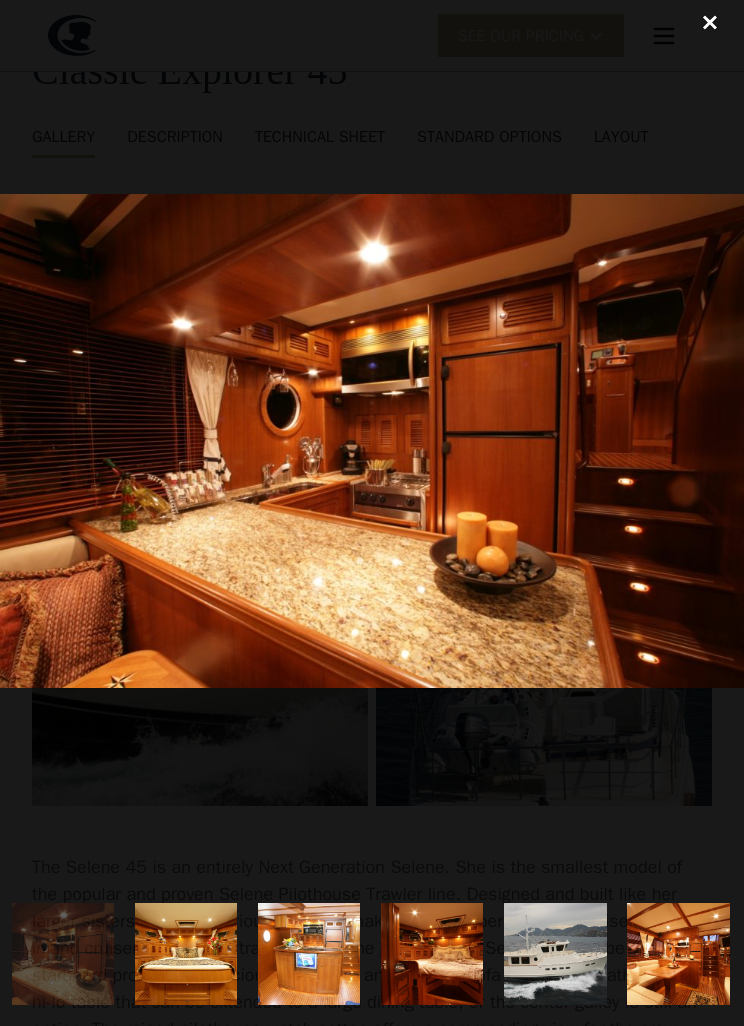 scroll, scrollTop: 0, scrollLeft: 1364, axis: horizontal 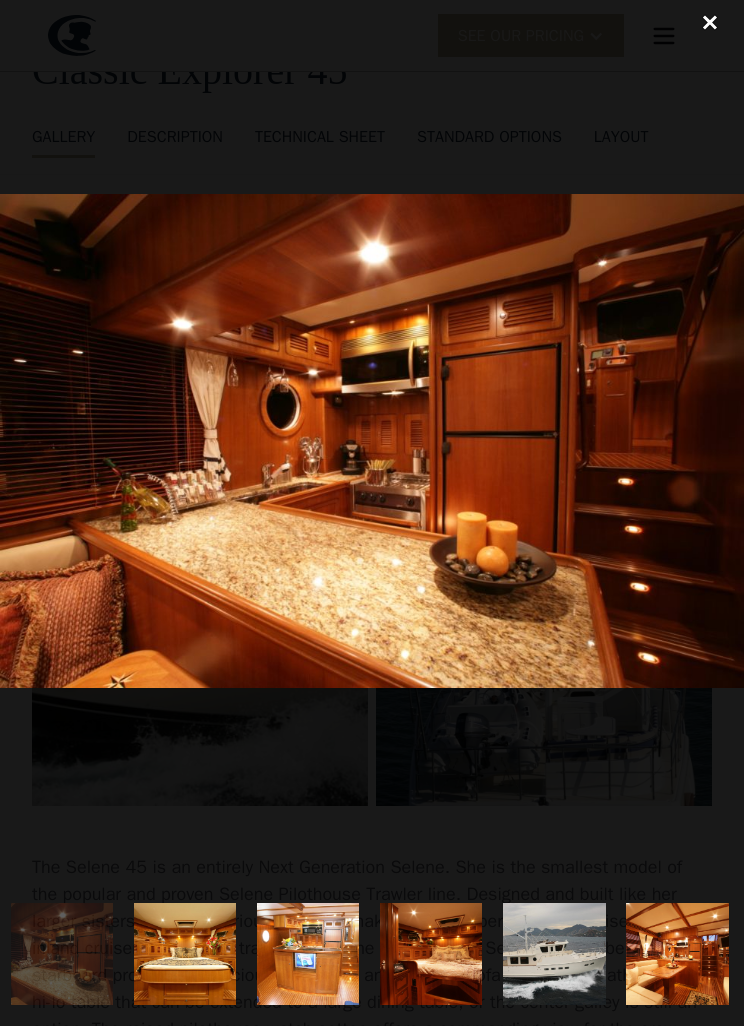 click at bounding box center [372, 440] 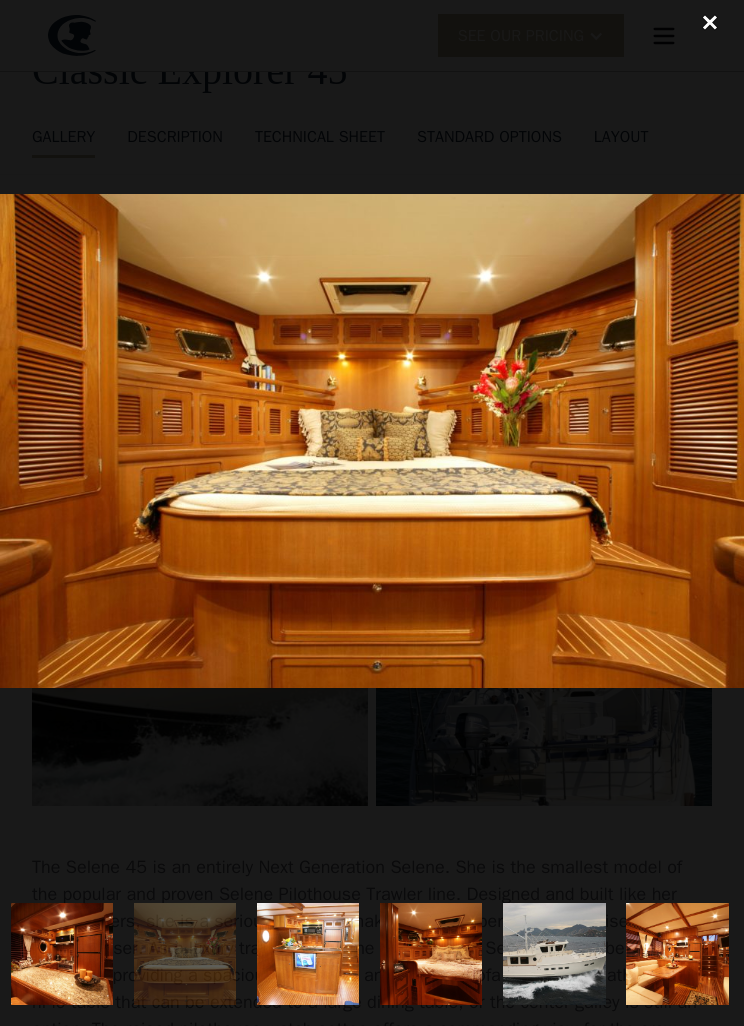 click at bounding box center [372, 440] 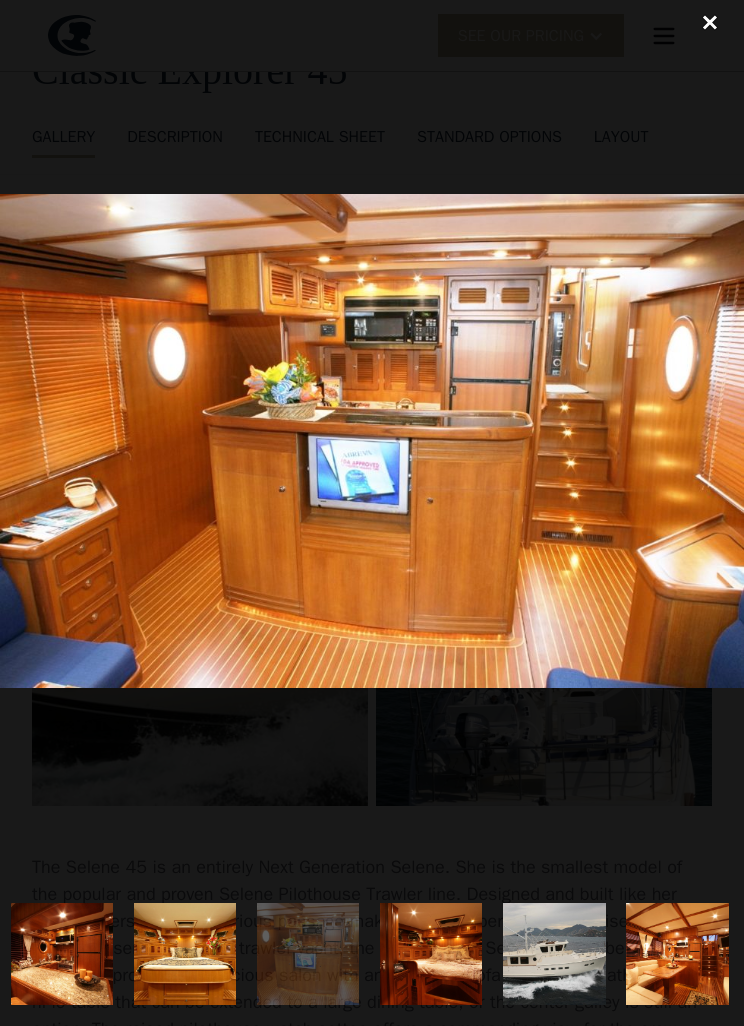 click at bounding box center (372, 440) 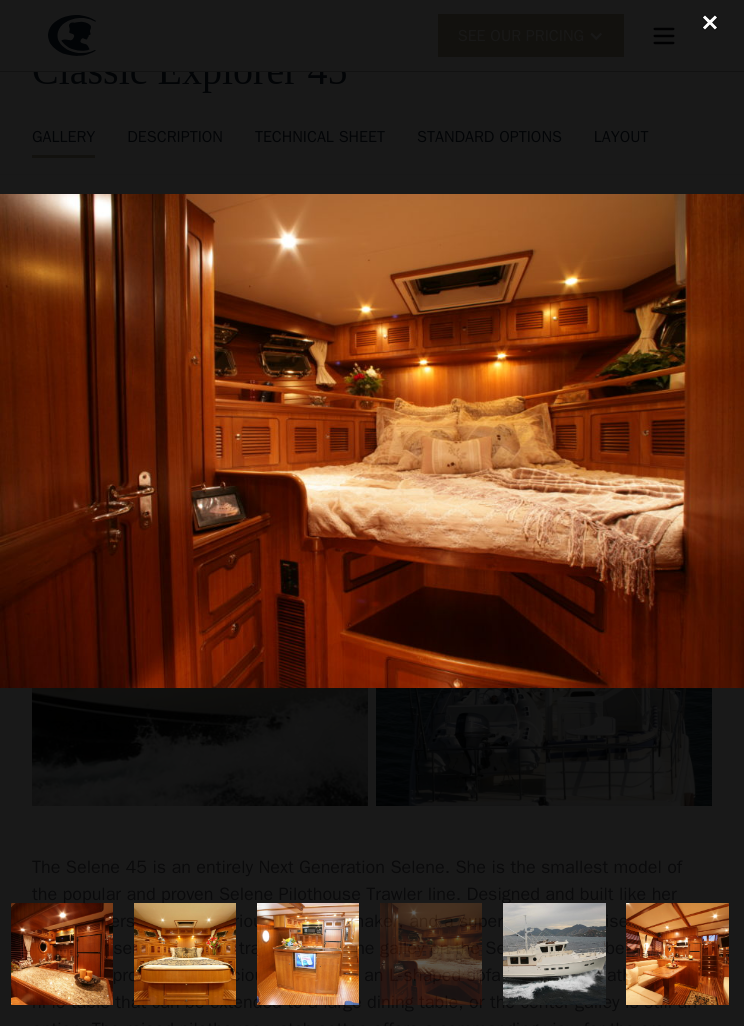 click at bounding box center (372, 440) 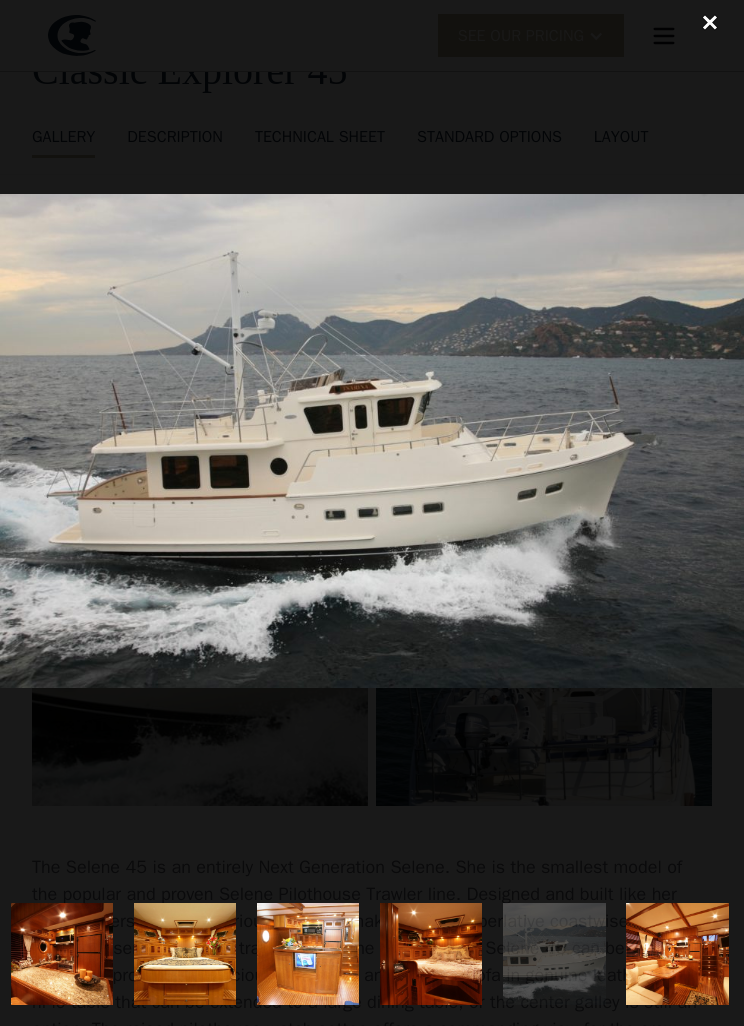click at bounding box center [372, 440] 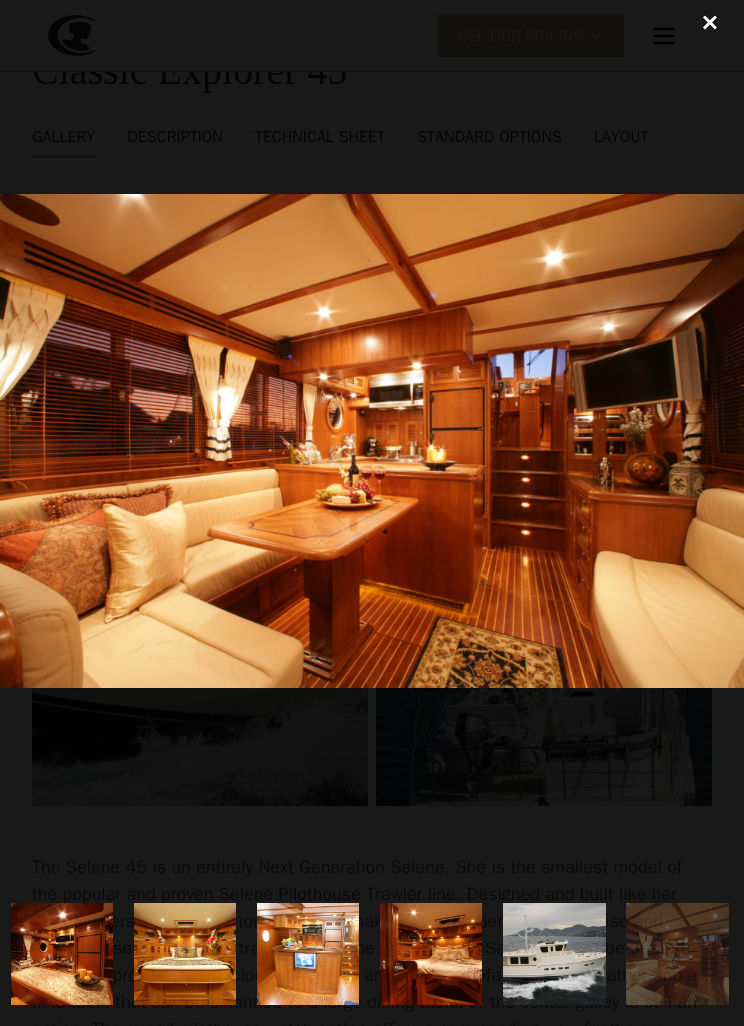 click at bounding box center (372, 440) 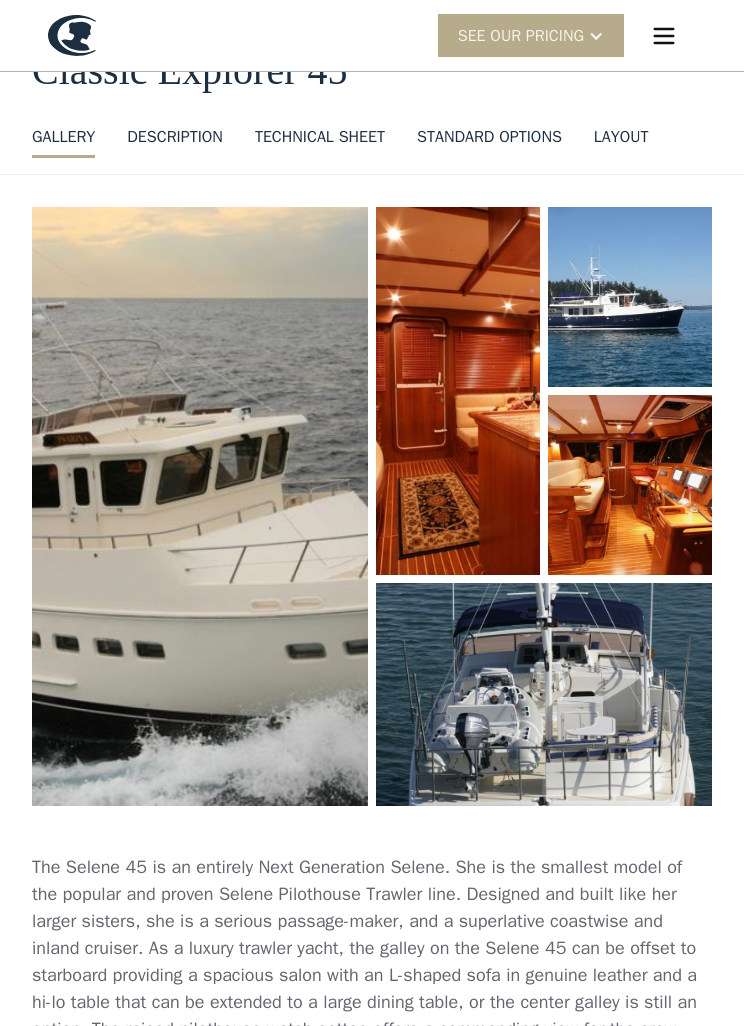 scroll, scrollTop: 0, scrollLeft: 0, axis: both 